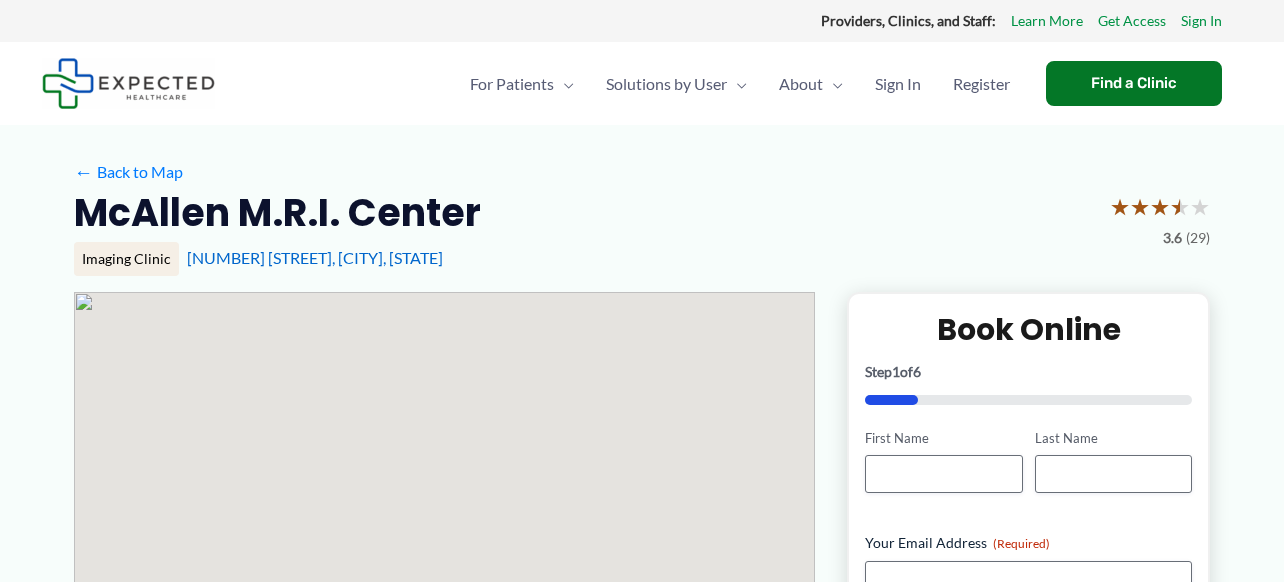 scroll, scrollTop: 0, scrollLeft: 0, axis: both 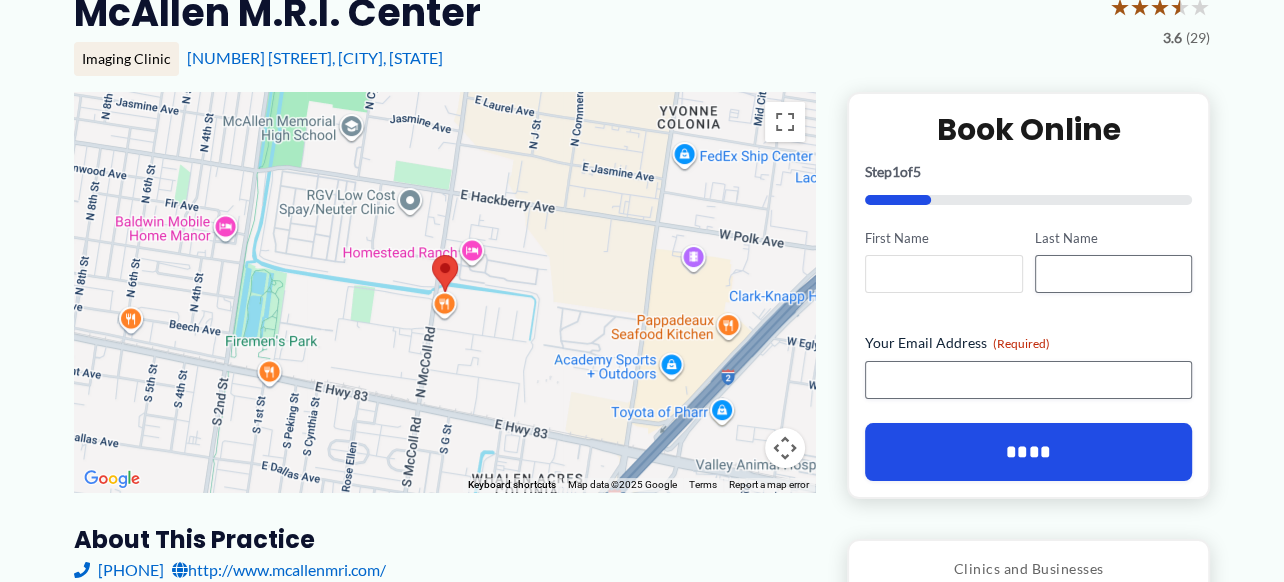 click on "First Name" at bounding box center (943, 274) 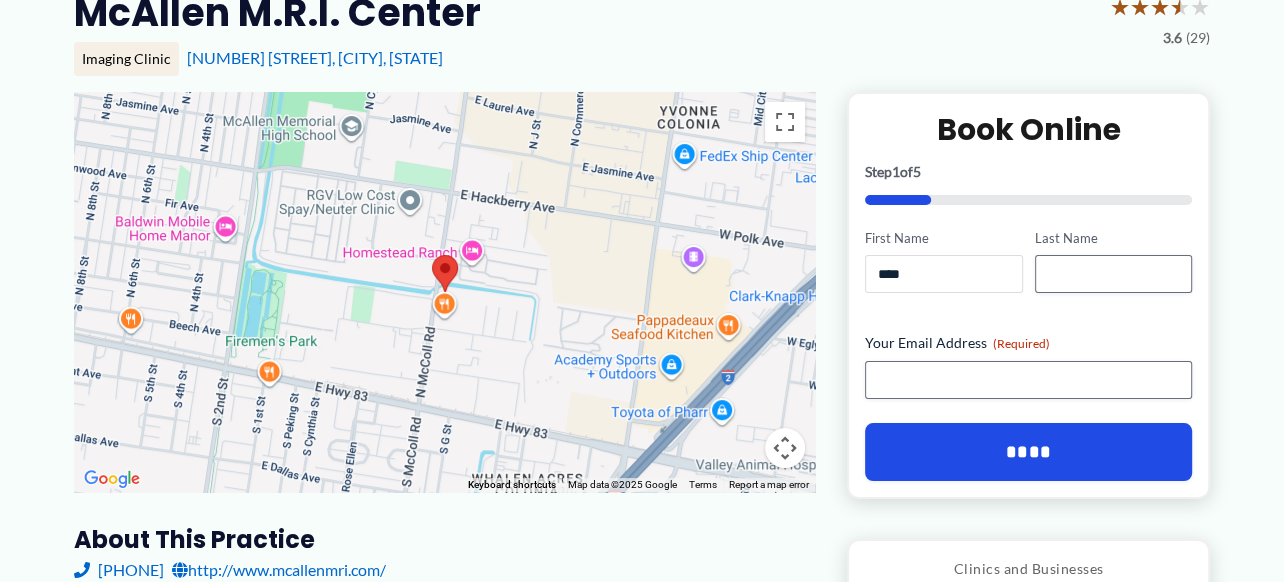 type on "****" 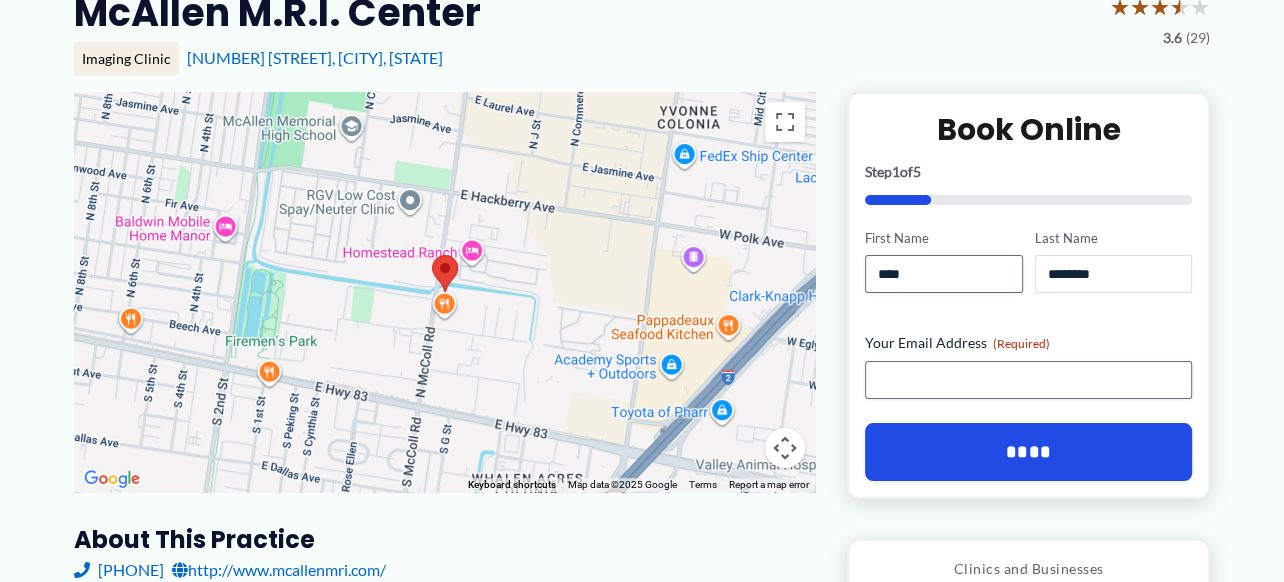 type on "********" 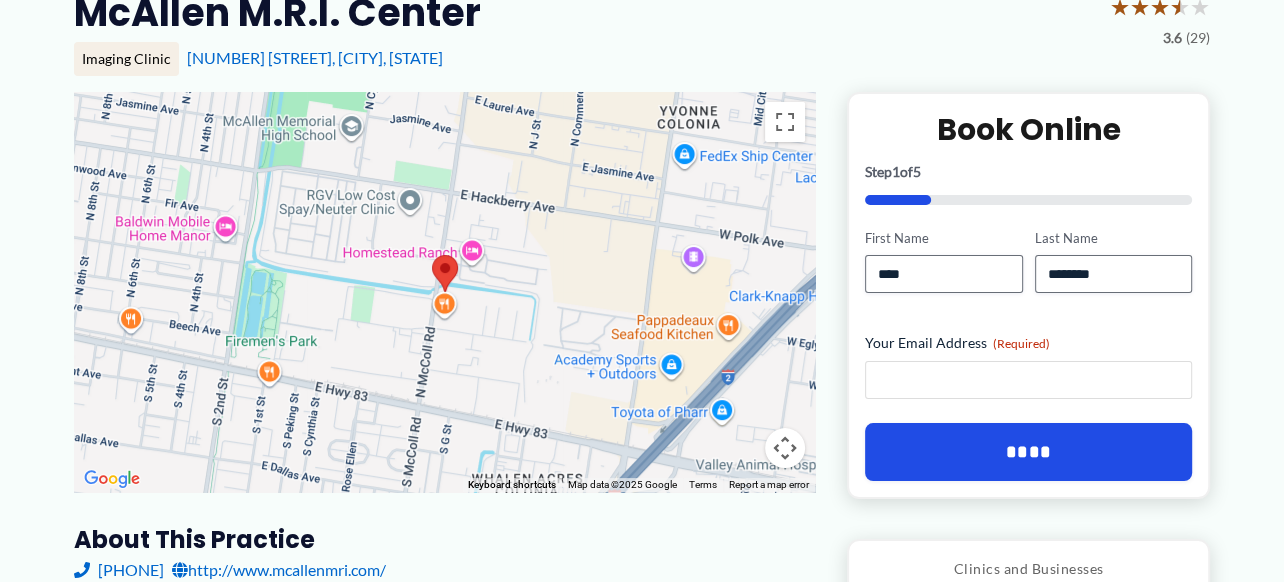 click on "Your Email Address (Required)" at bounding box center (1028, 380) 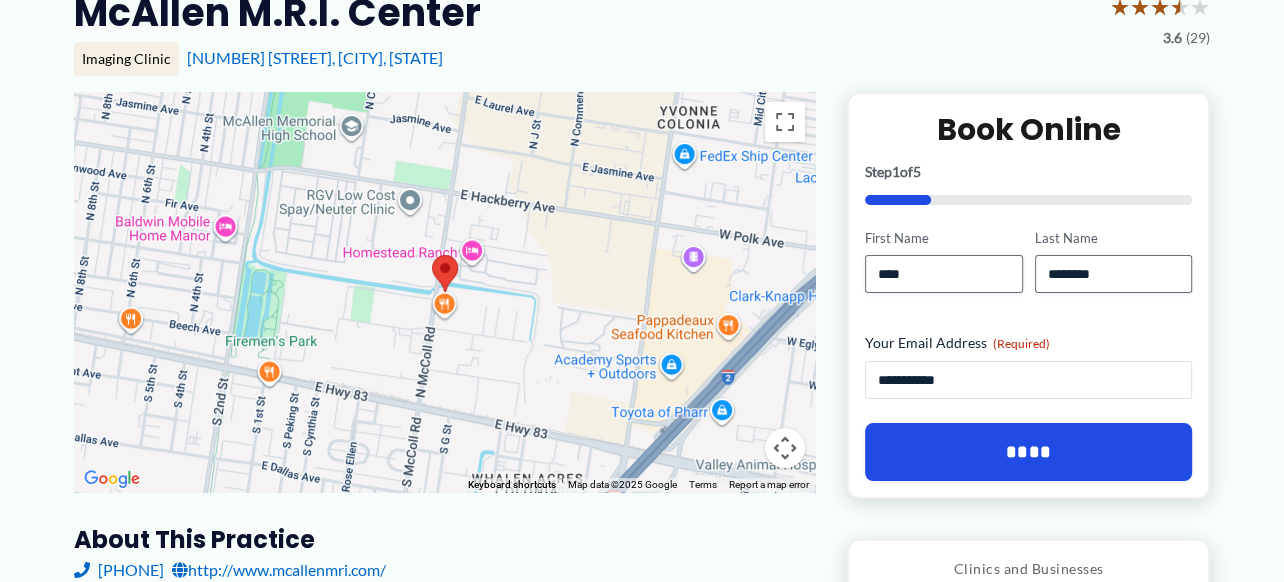 type on "**********" 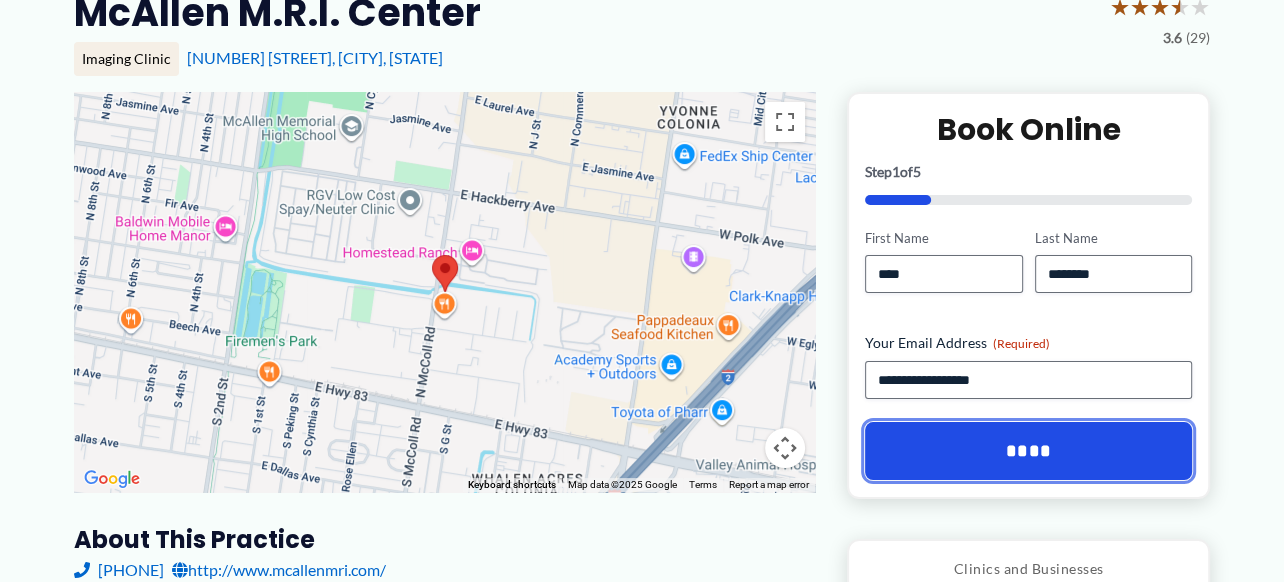 click on "****" at bounding box center (1028, 451) 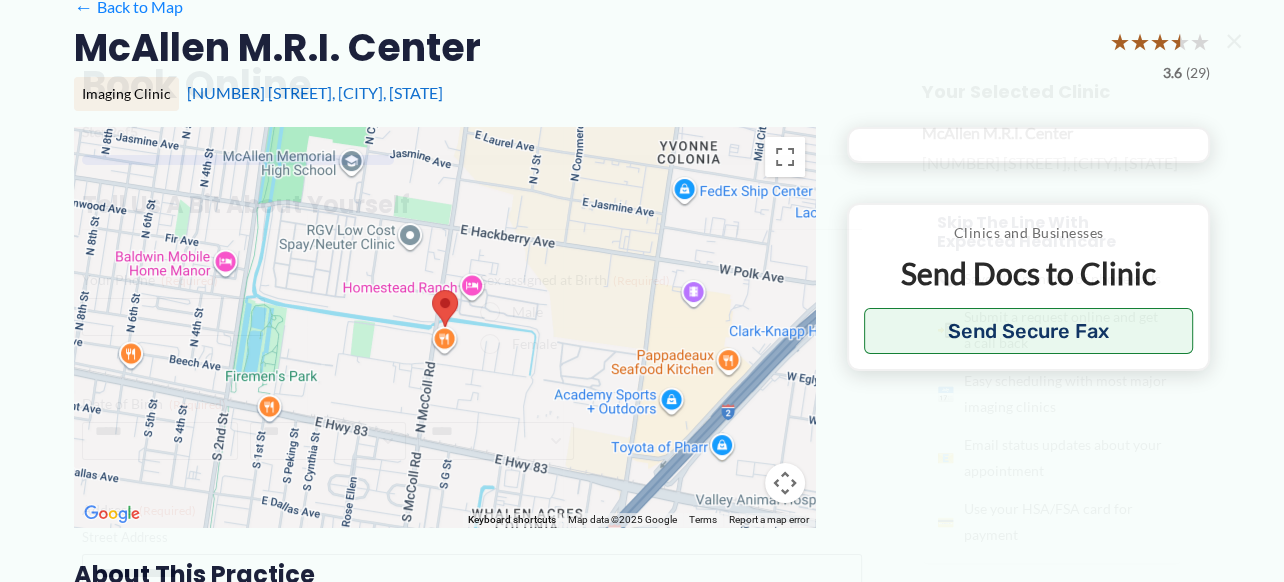 scroll, scrollTop: 0, scrollLeft: 0, axis: both 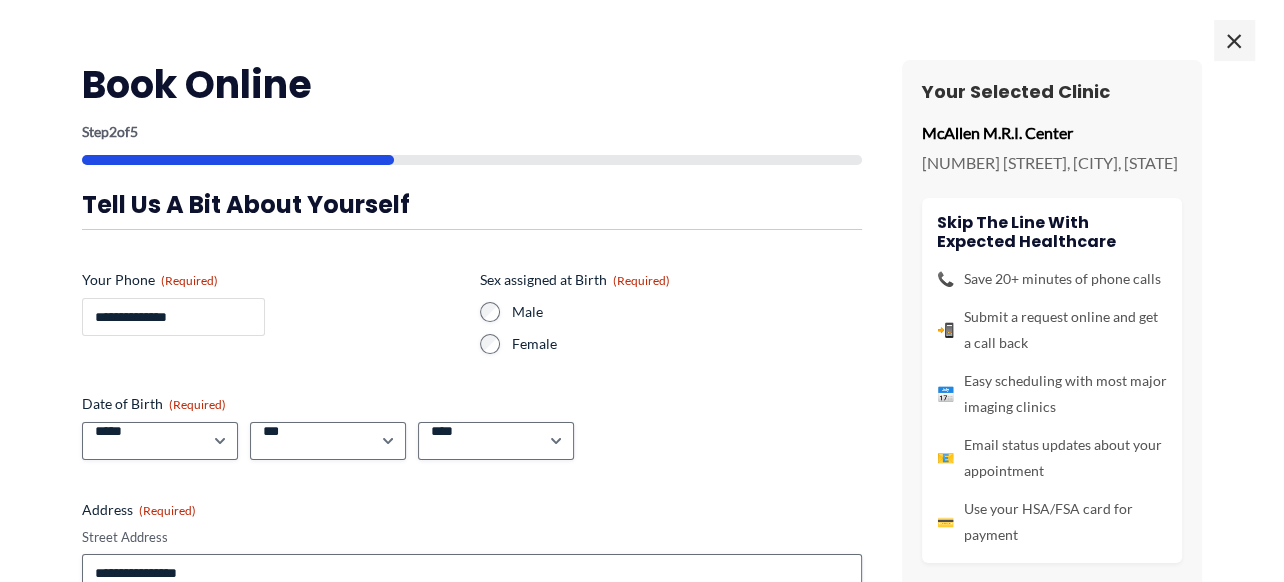 click on "**********" at bounding box center [173, 317] 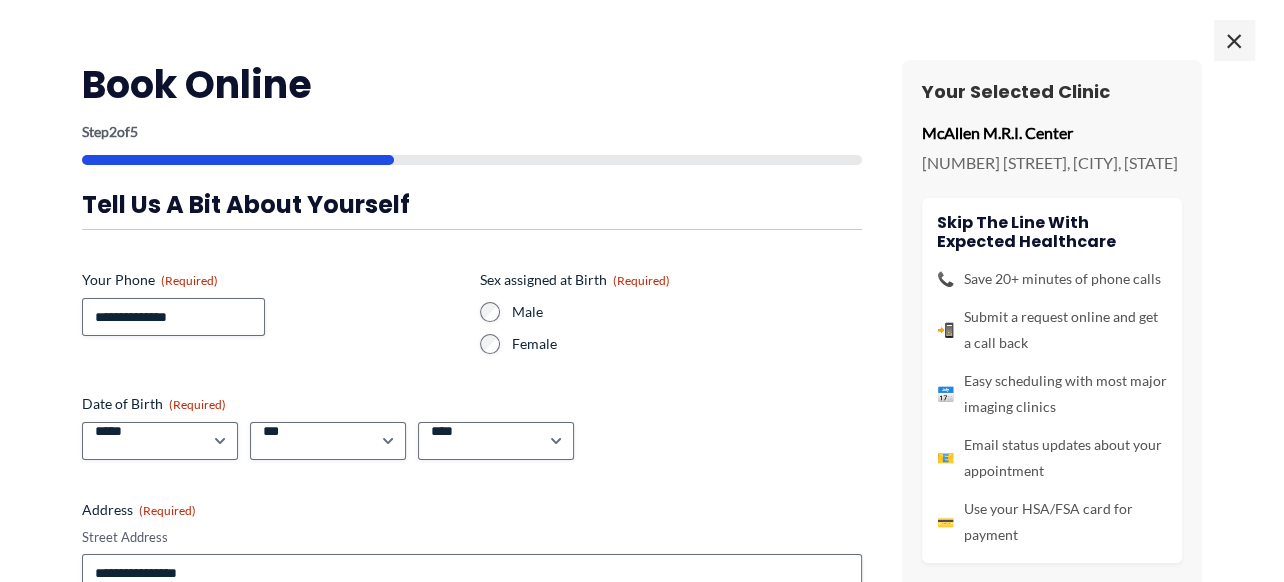 click on "**********" at bounding box center (472, 467) 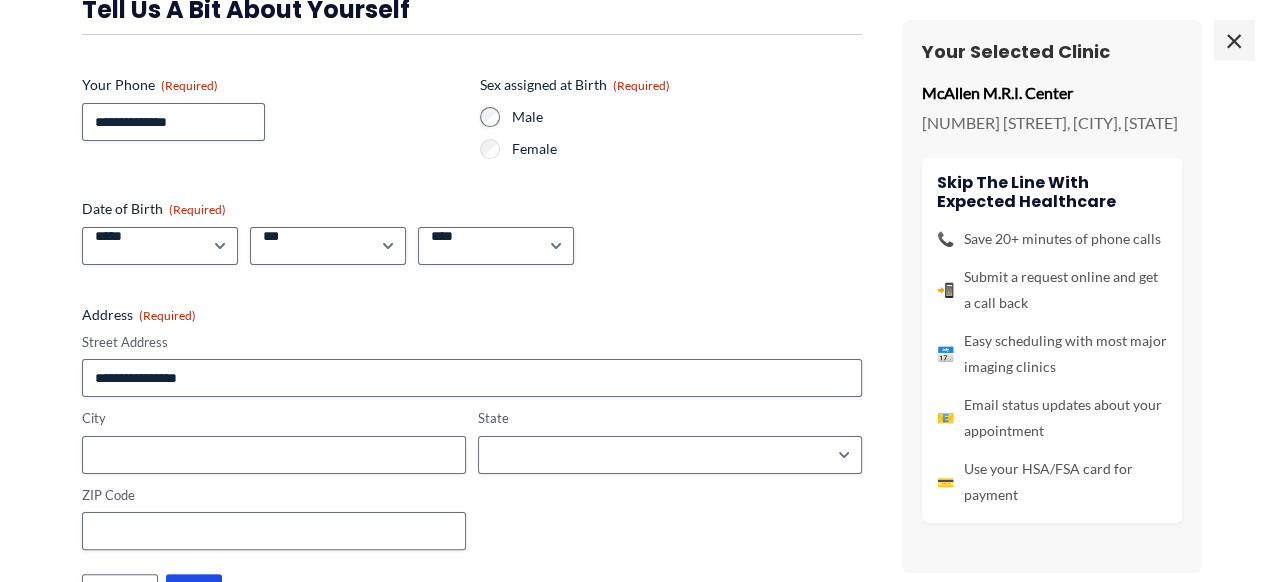scroll, scrollTop: 200, scrollLeft: 0, axis: vertical 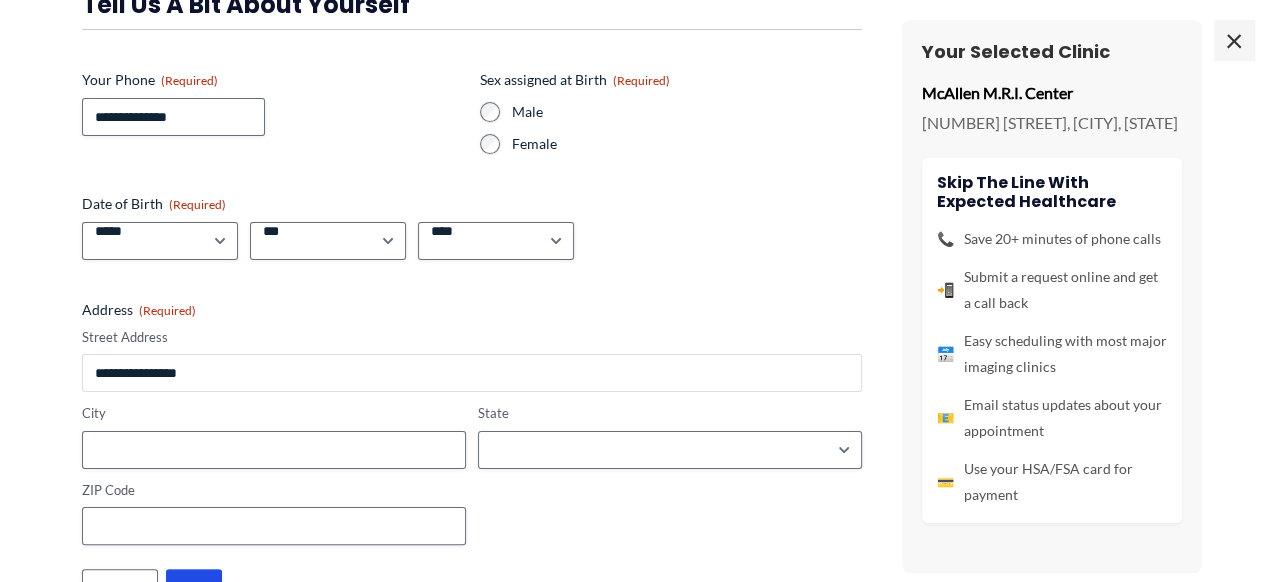 click on "Street Address" at bounding box center (472, 373) 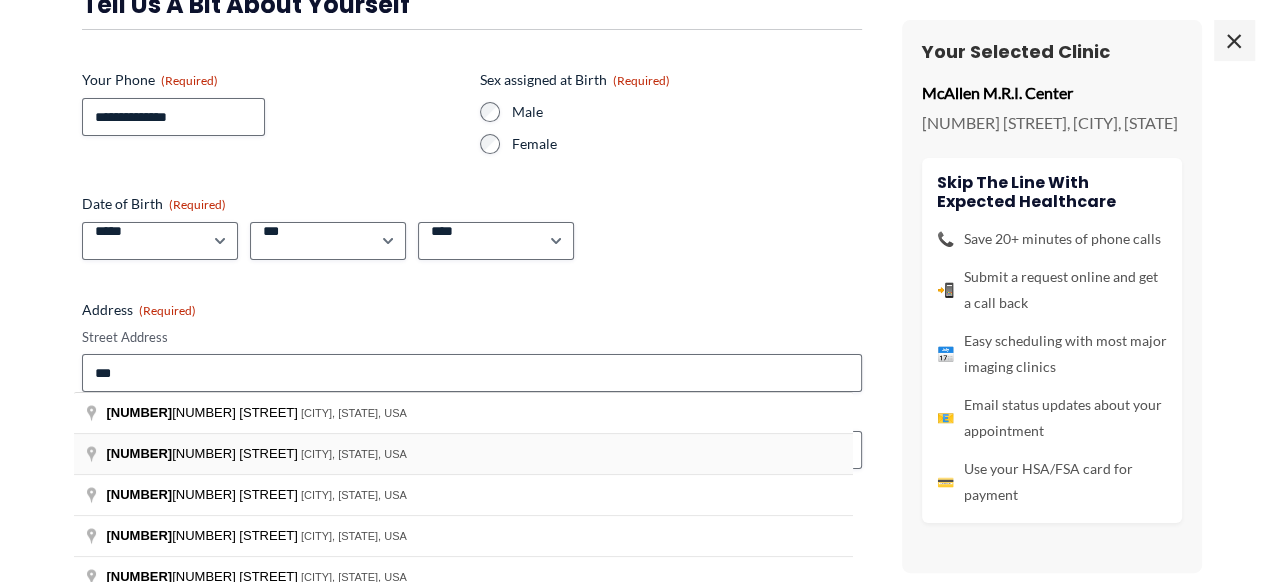 type on "**********" 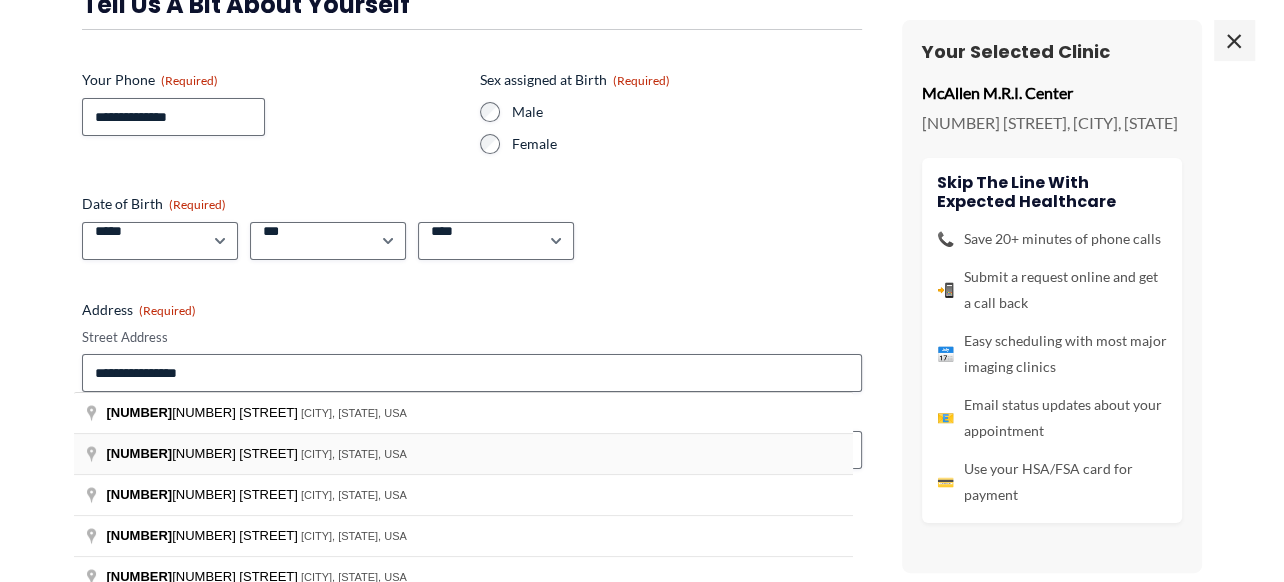 type on "**********" 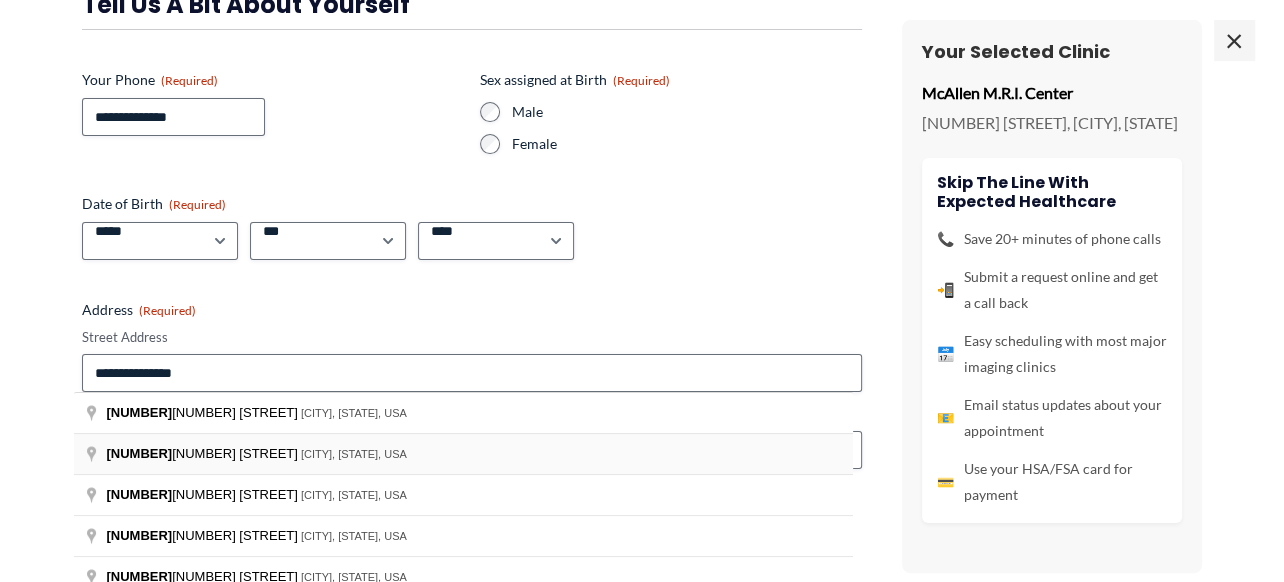 type on "*******" 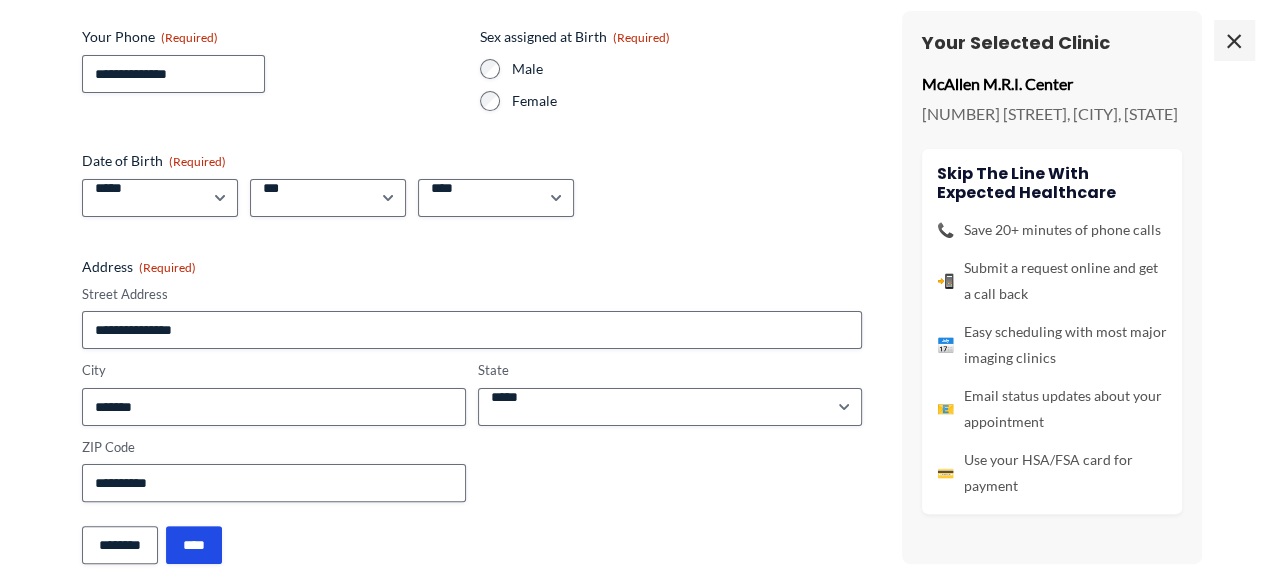 scroll, scrollTop: 264, scrollLeft: 0, axis: vertical 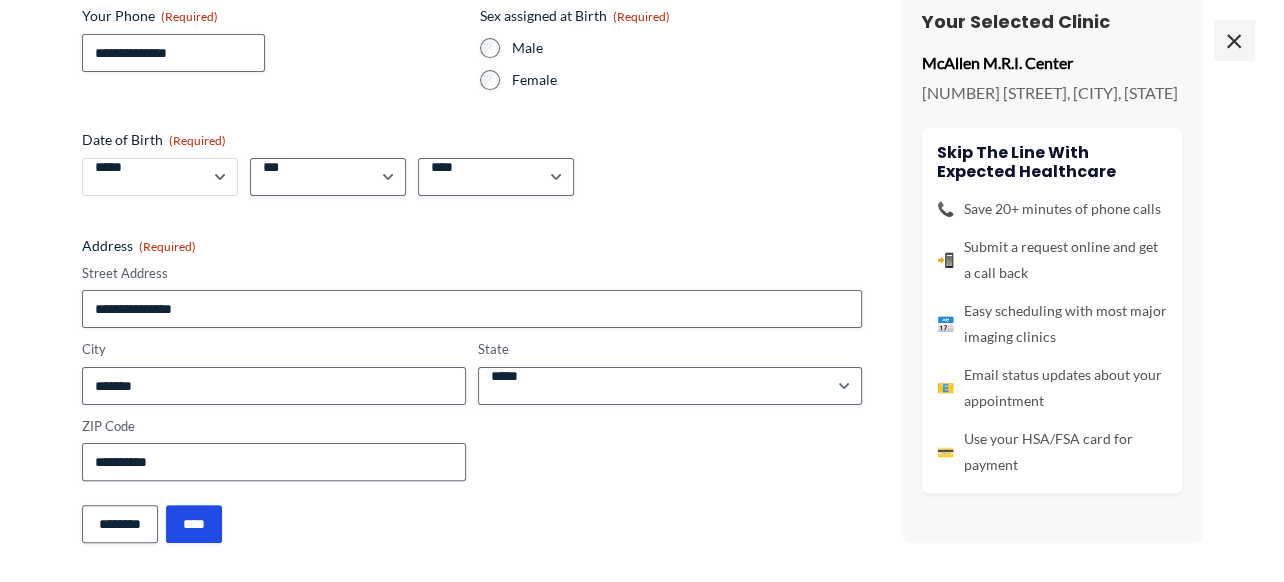 click on "***** * * * * * * * * * ** ** **" at bounding box center (160, 177) 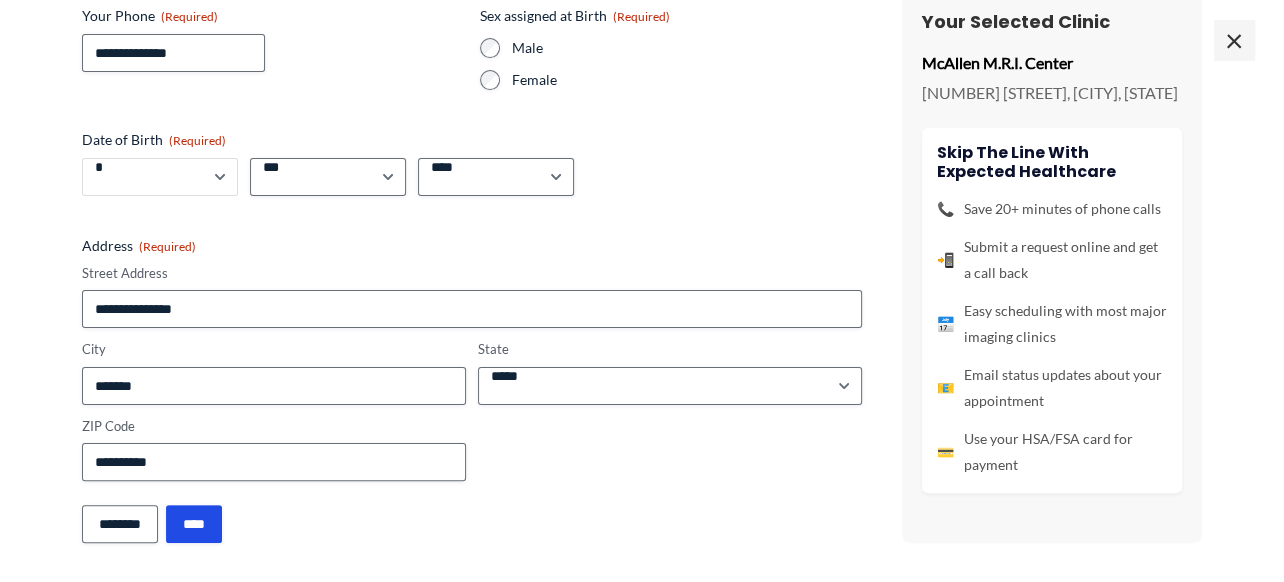 click on "***** * * * * * * * * * ** ** **" at bounding box center (160, 177) 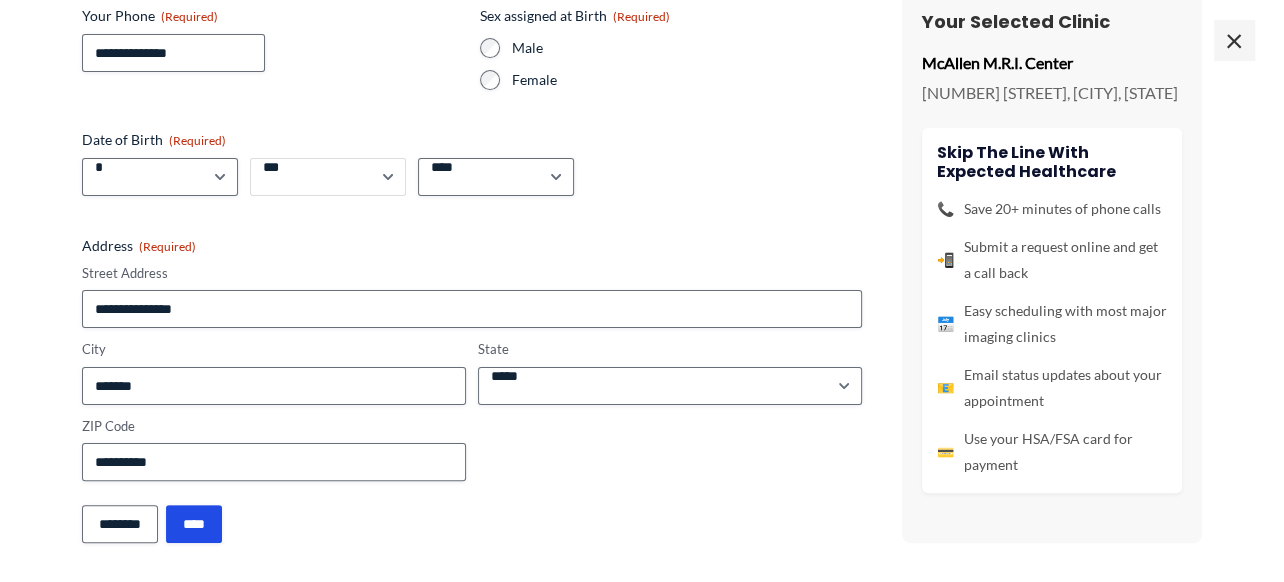click on "*** * * * * * * * * * ** ** ** ** ** ** ** ** ** ** ** ** ** ** ** ** ** ** ** ** ** **" at bounding box center [328, 177] 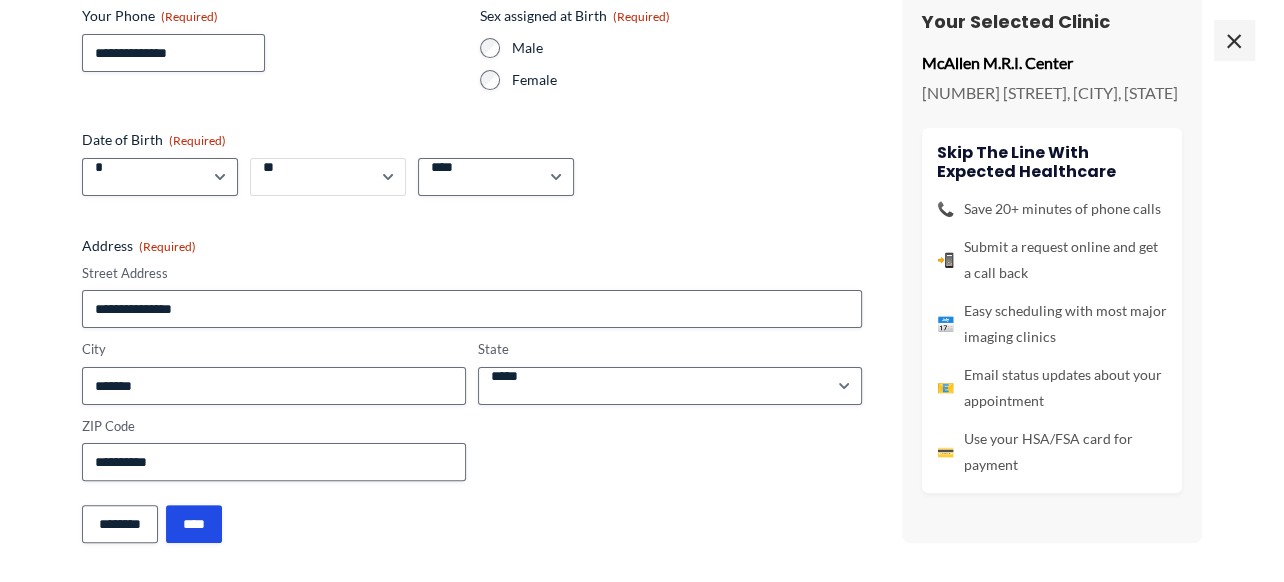click on "*** * * * * * * * * * ** ** ** ** ** ** ** ** ** ** ** ** ** ** ** ** ** ** ** ** ** **" at bounding box center [328, 177] 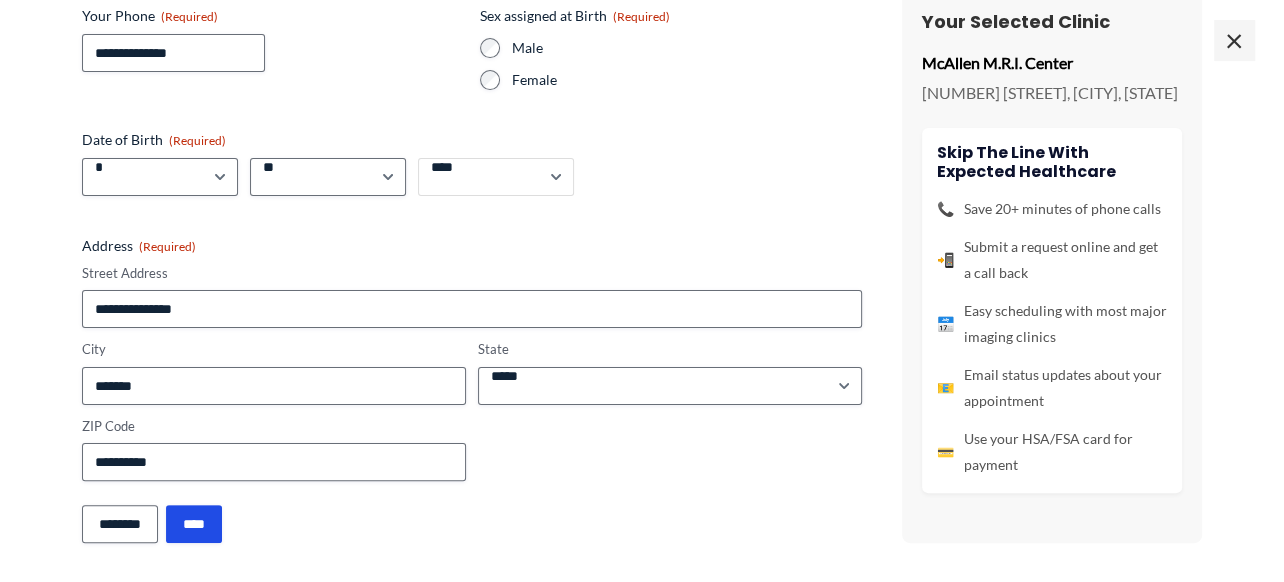 click on "**** **** **** **** **** **** **** **** **** **** **** **** **** **** **** **** **** **** **** **** **** **** **** **** **** **** **** **** **** **** **** **** **** **** **** **** **** **** **** **** **** **** **** **** **** **** **** **** **** **** **** **** **** **** **** **** **** **** **** **** **** **** **** **** **** **** **** **** **** **** **** **** **** **** **** **** **** **** **** **** **** **** **** **** **** **** **** **** **** **** **** **** **** **** **** **** **** **** **** **** **** **** **** **** **** **** **** ****" at bounding box center (496, 177) 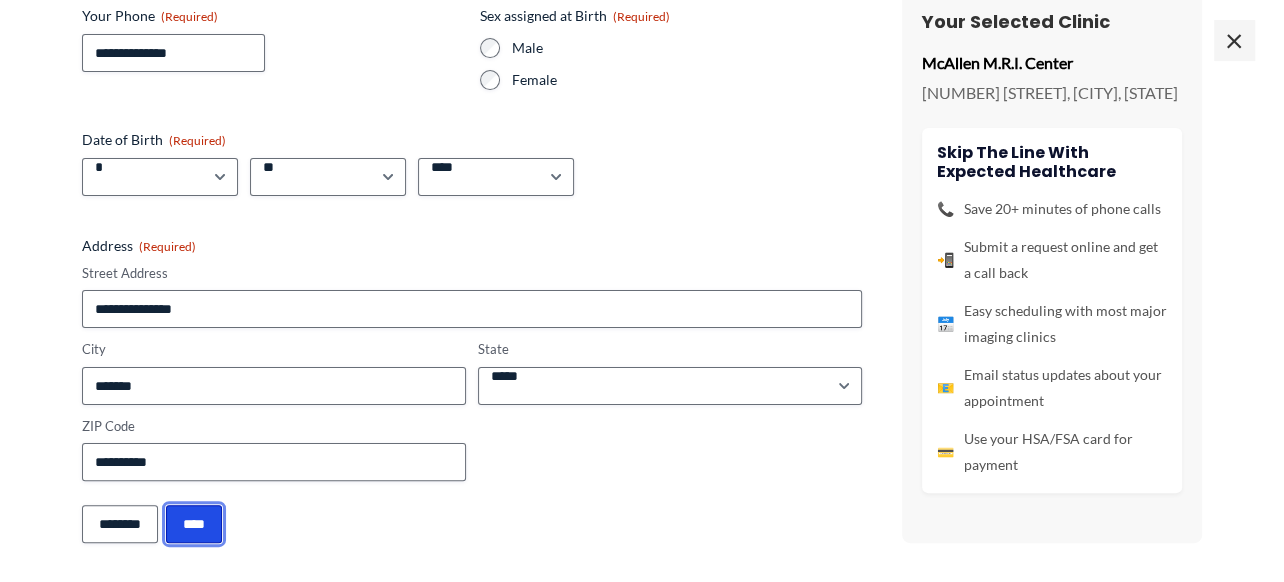 click on "****" at bounding box center (194, 524) 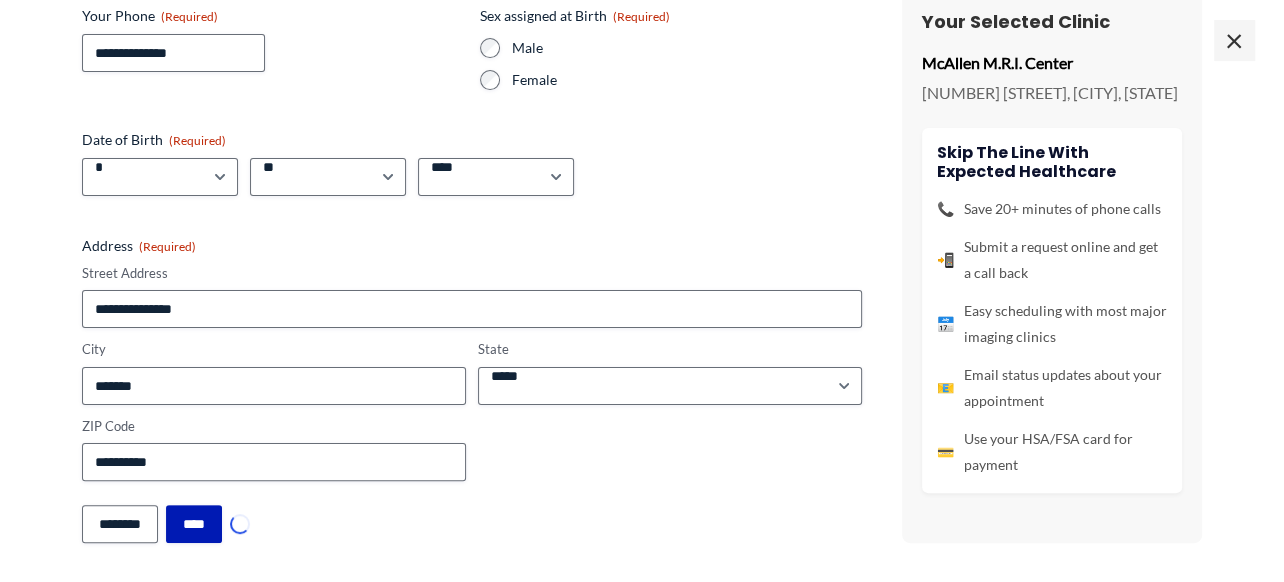 scroll, scrollTop: 137, scrollLeft: 0, axis: vertical 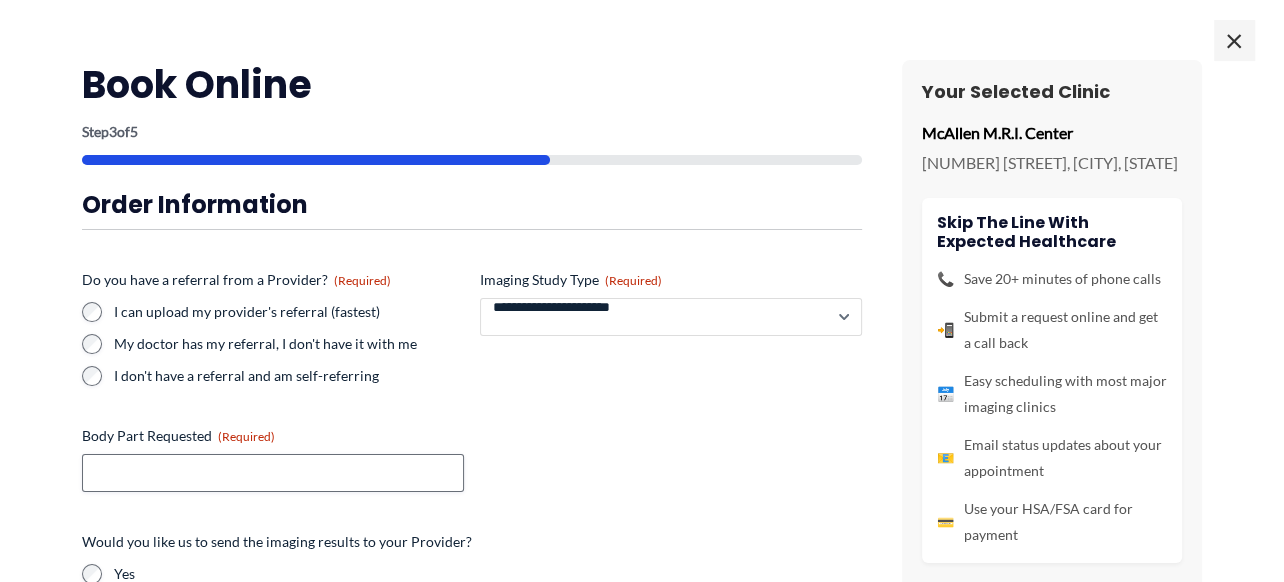 click on "**********" at bounding box center (671, 317) 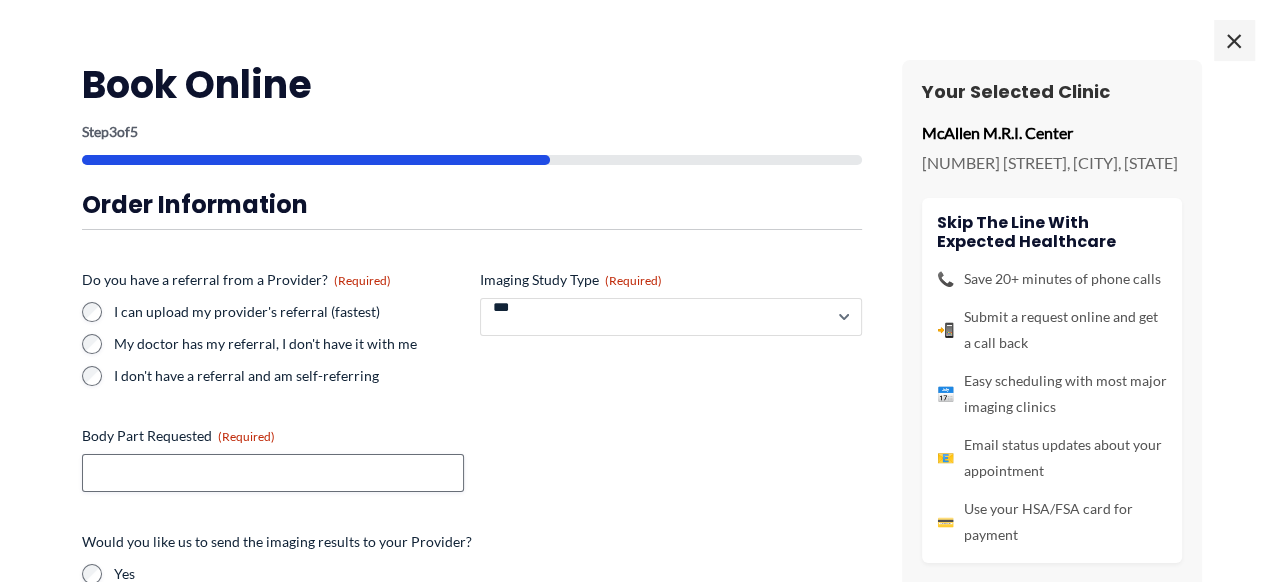 click on "**********" at bounding box center [671, 317] 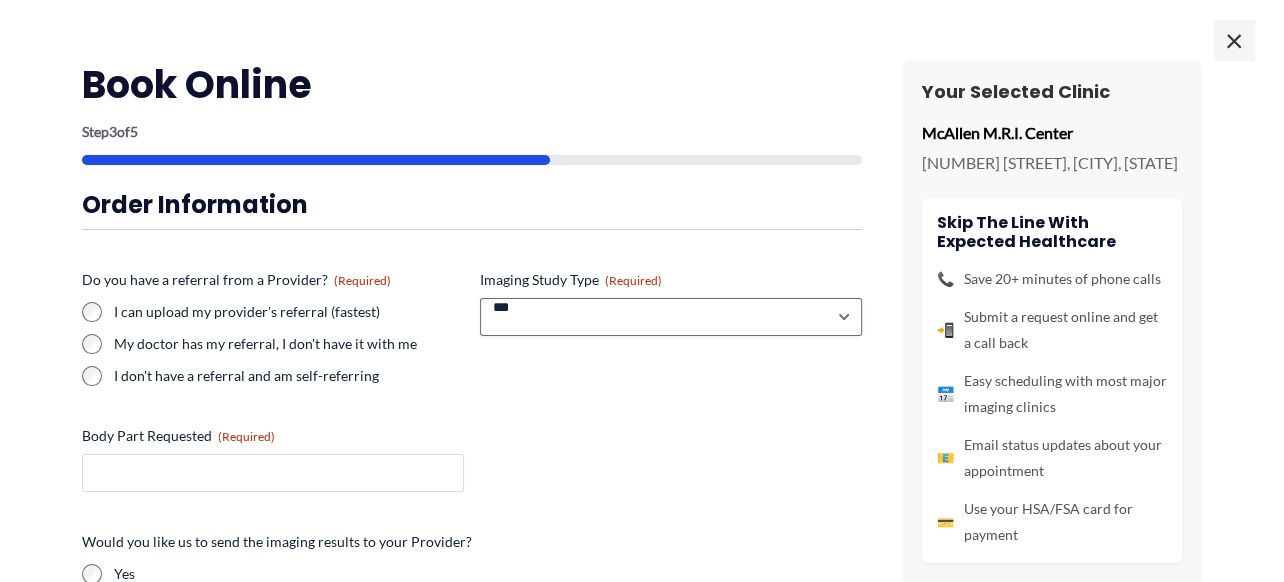 click on "Body Part Requested (Required)" at bounding box center [273, 473] 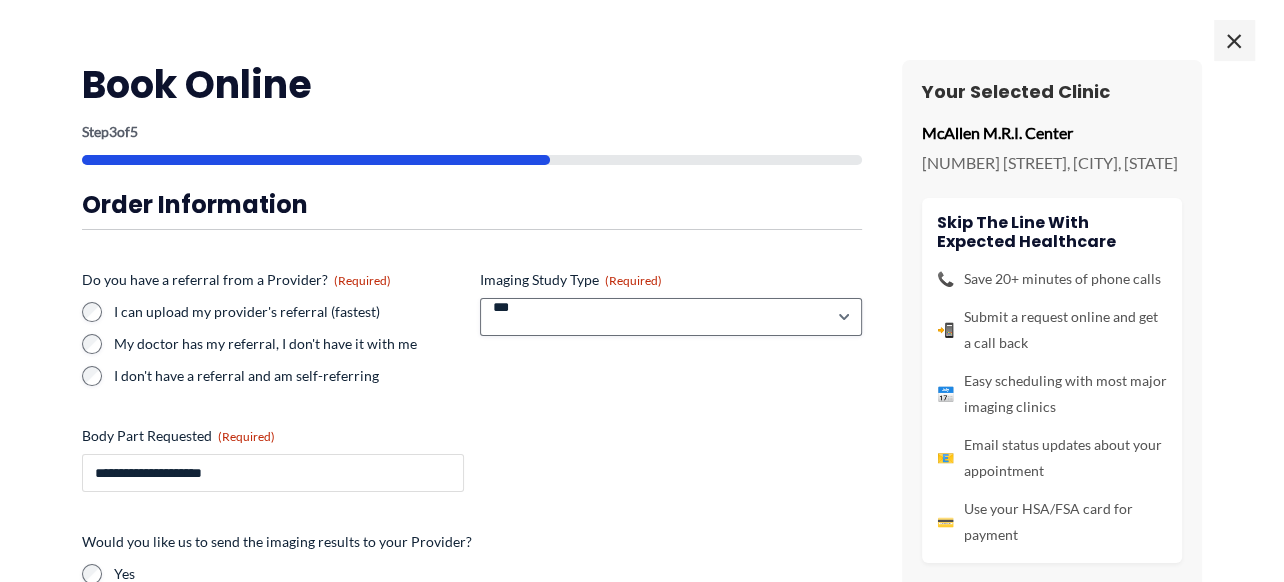 scroll, scrollTop: 100, scrollLeft: 0, axis: vertical 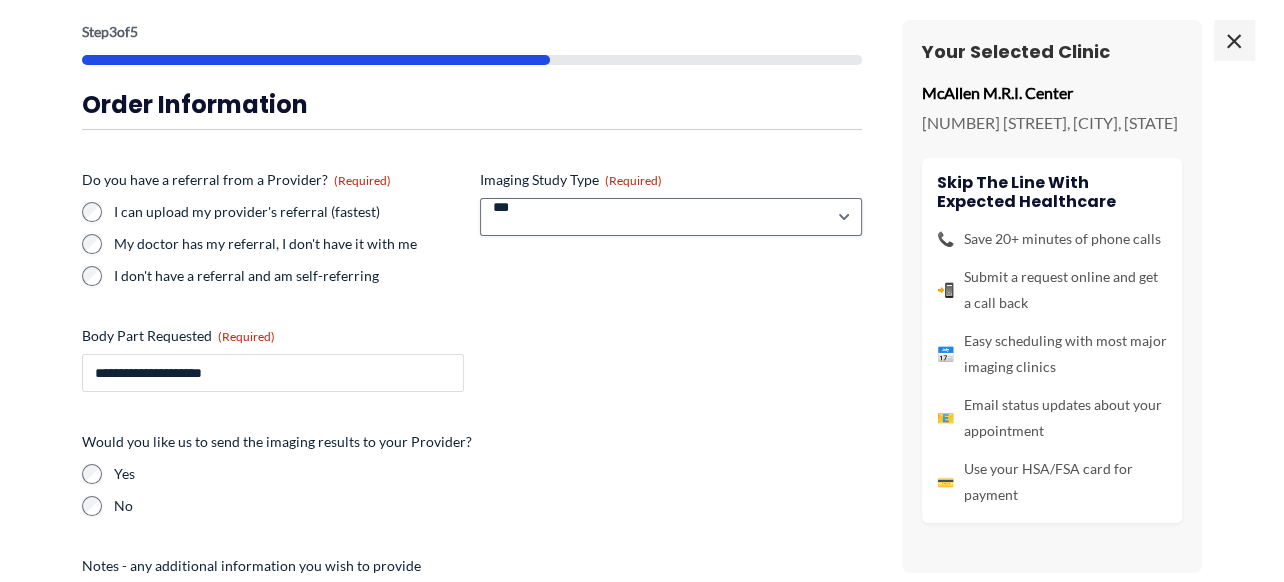 type on "**********" 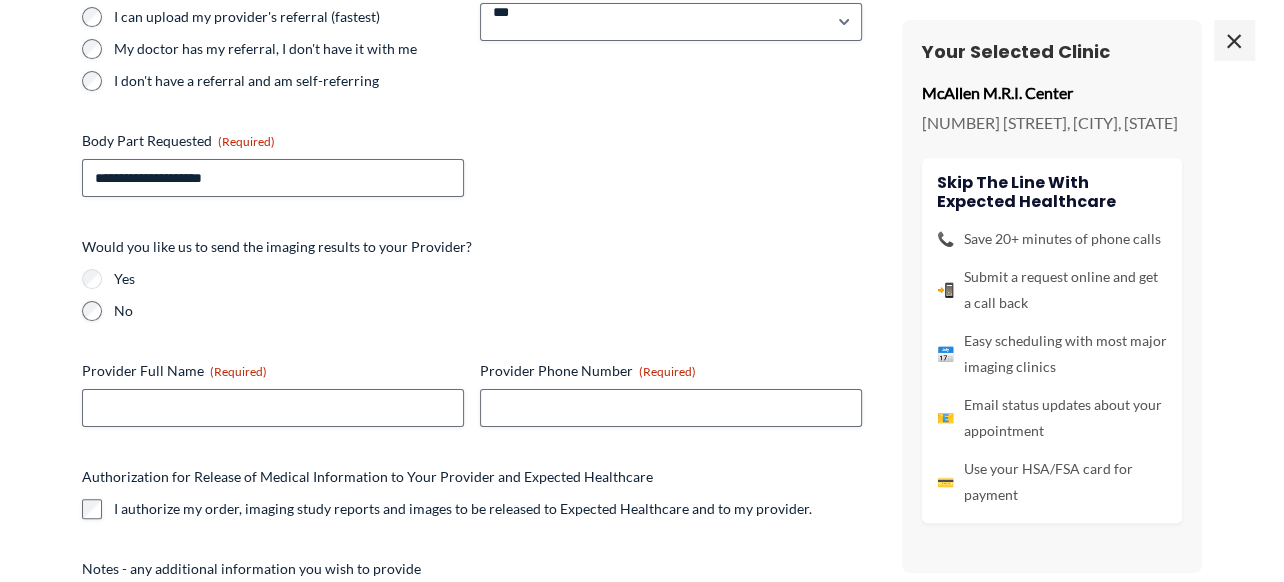 scroll, scrollTop: 300, scrollLeft: 0, axis: vertical 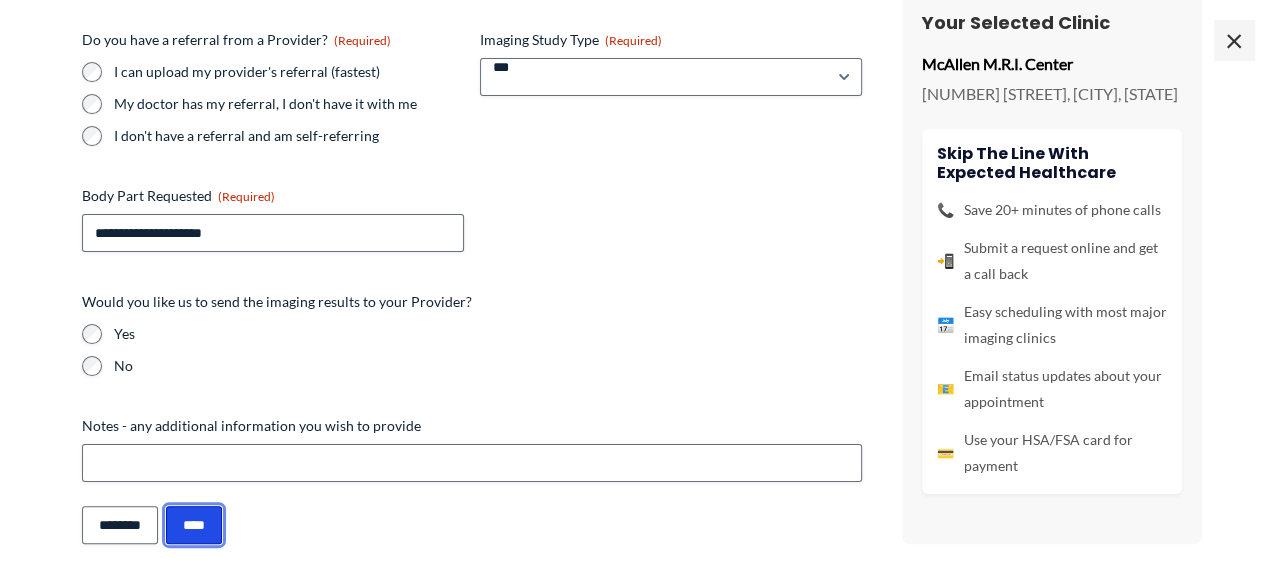 click on "****" at bounding box center [194, 525] 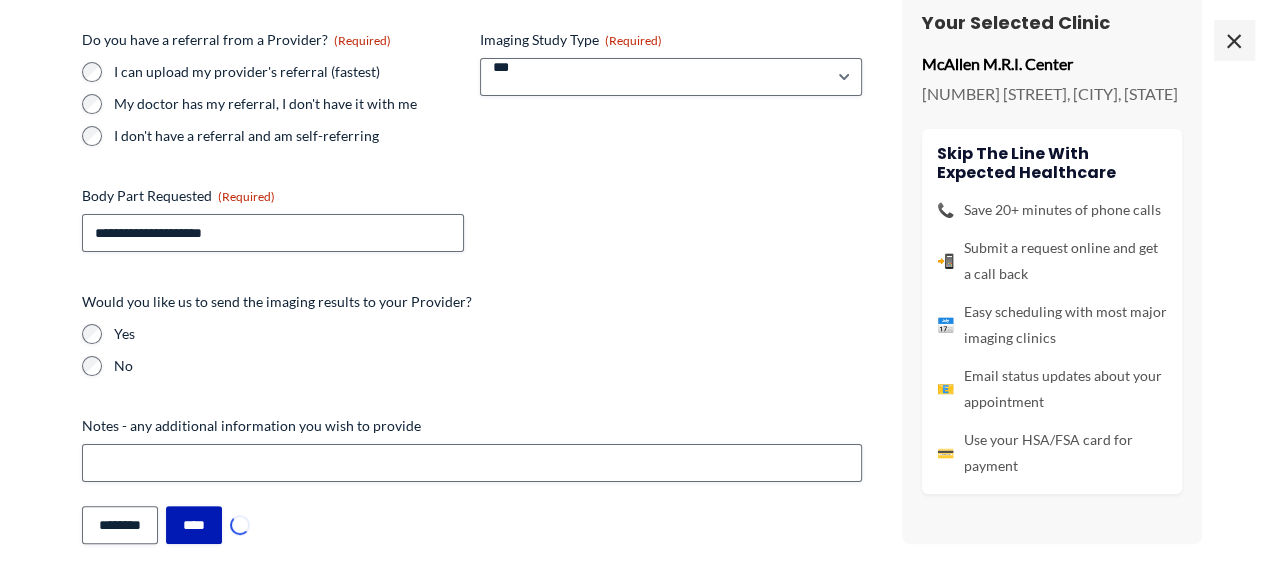 scroll, scrollTop: 0, scrollLeft: 0, axis: both 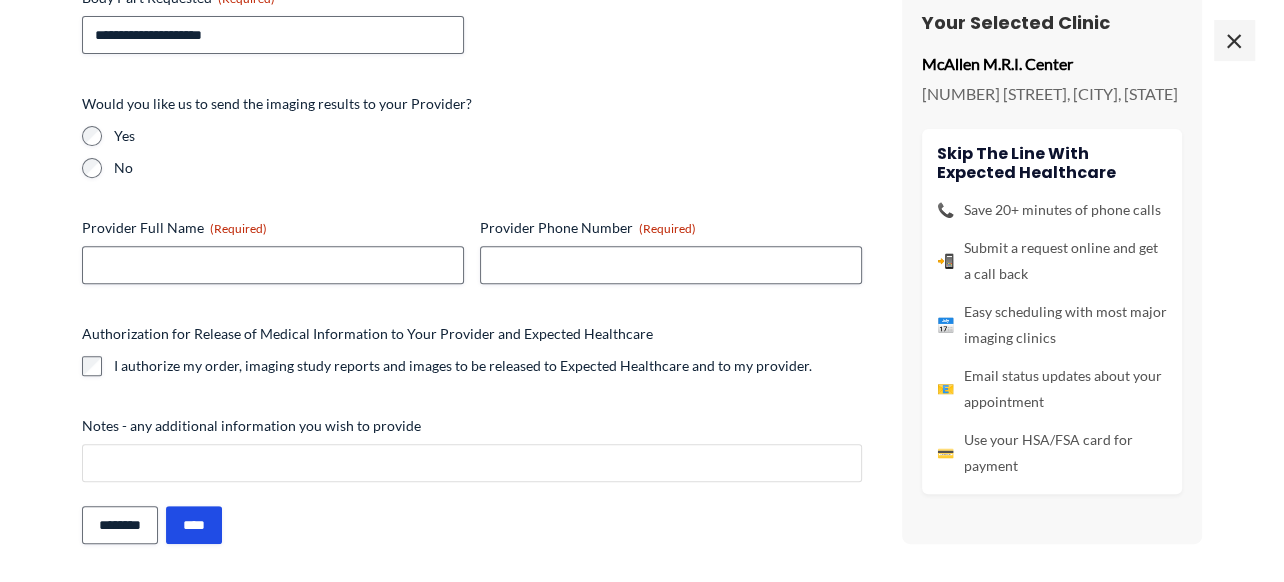 click on "Notes - any additional information you wish to provide" at bounding box center [472, 463] 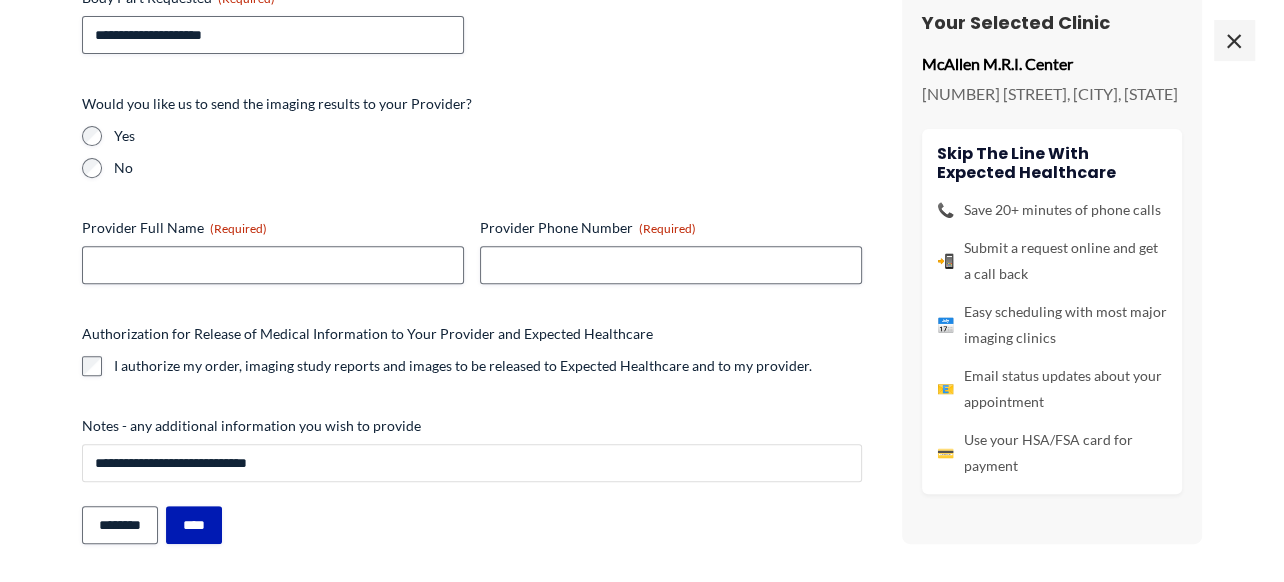 type on "**********" 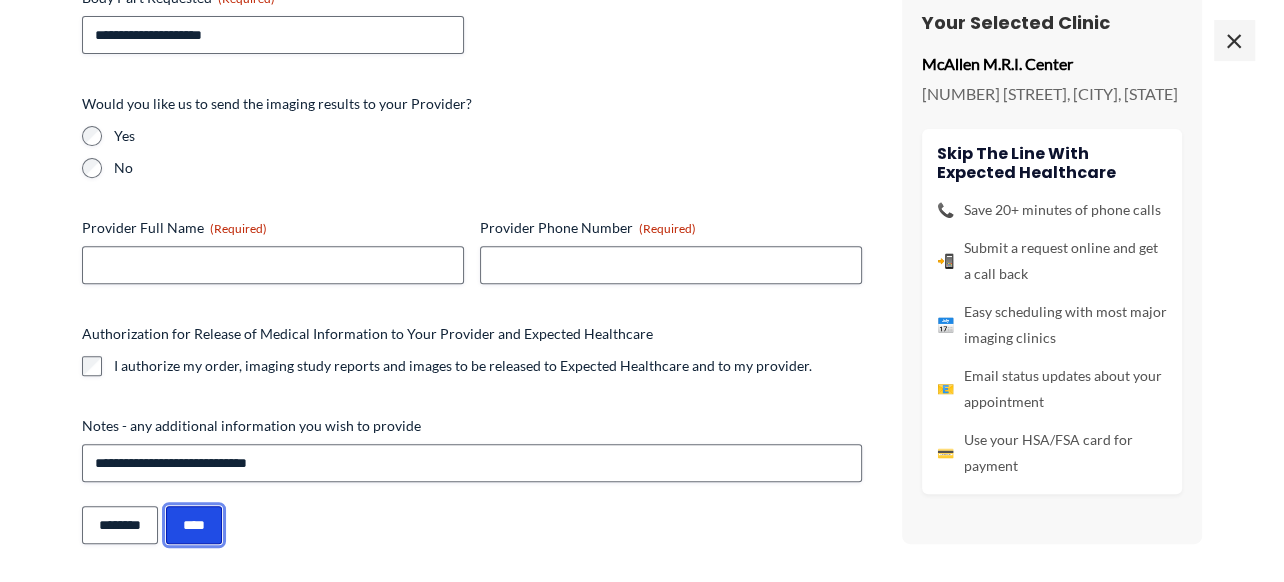 click on "****" at bounding box center (194, 525) 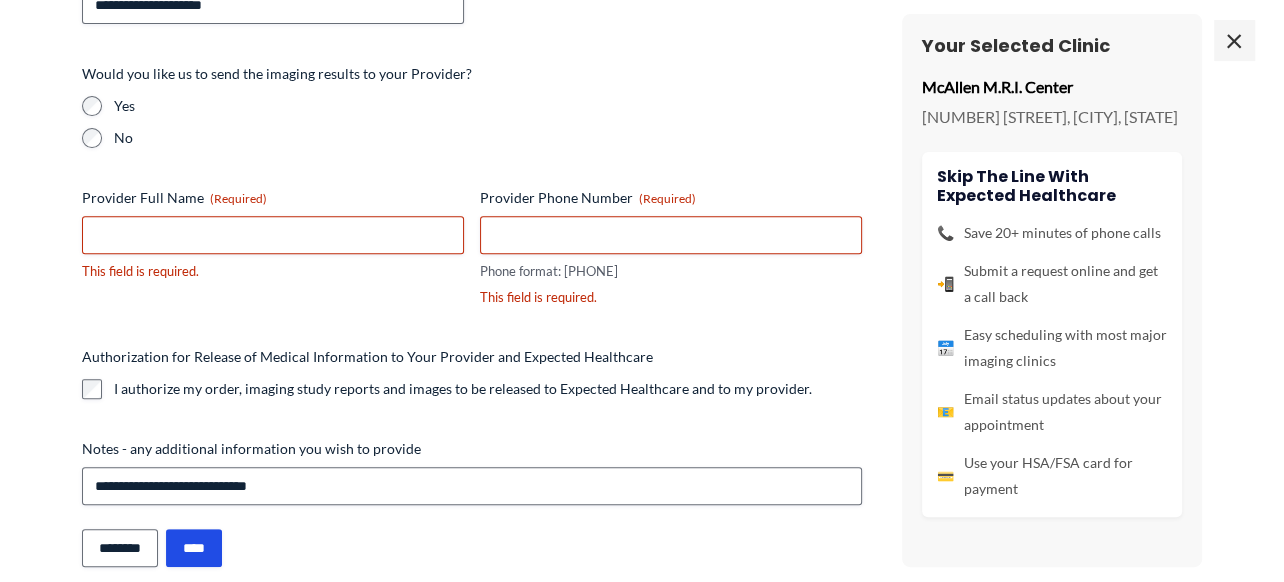 scroll, scrollTop: 0, scrollLeft: 0, axis: both 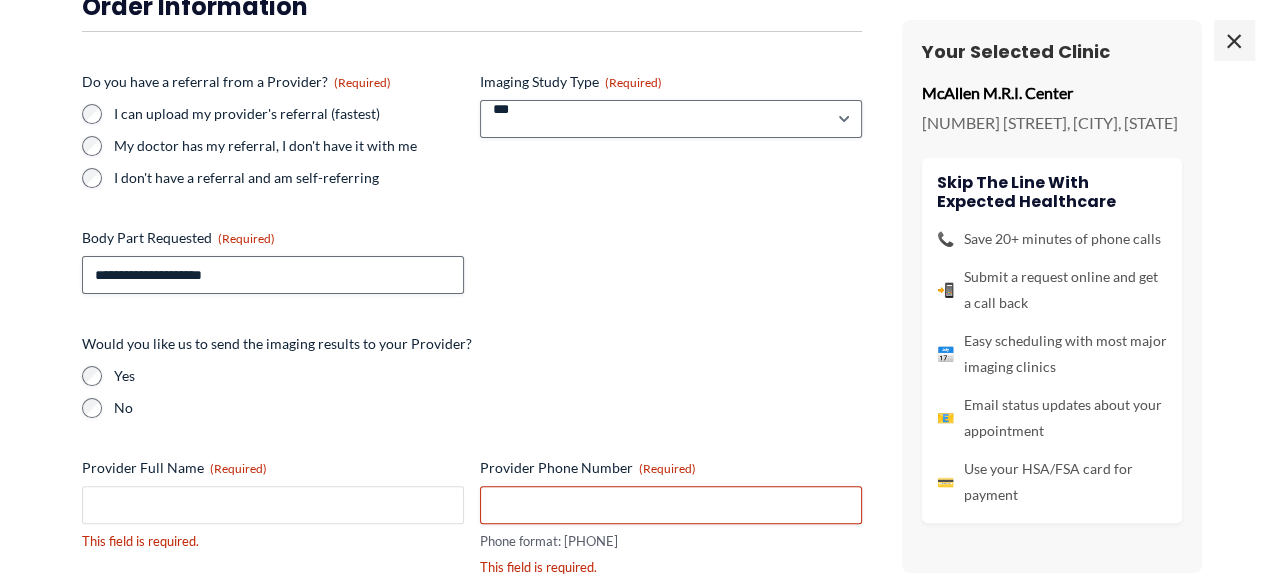 click on "Provider Full Name (Required)" at bounding box center (273, 505) 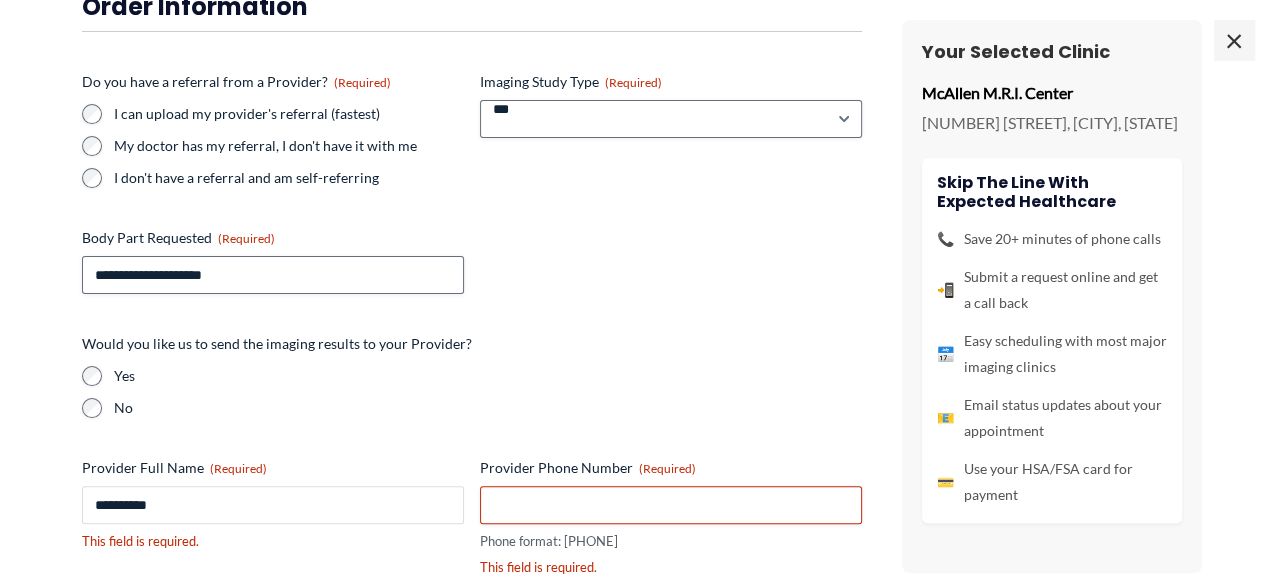 type on "**********" 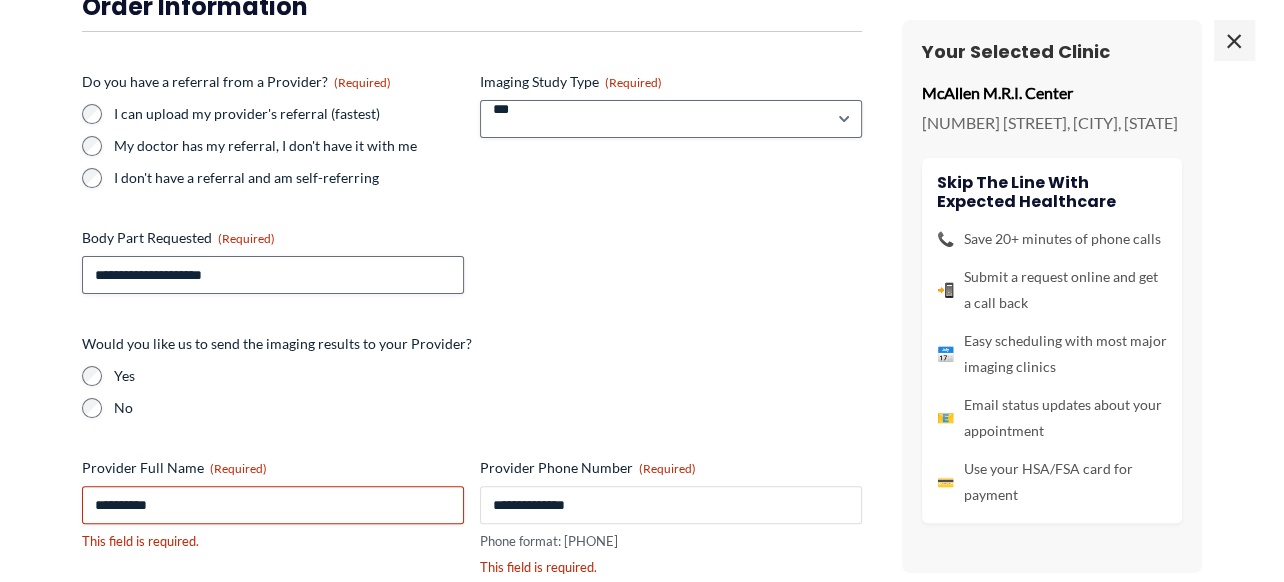 click on "**********" at bounding box center [671, 505] 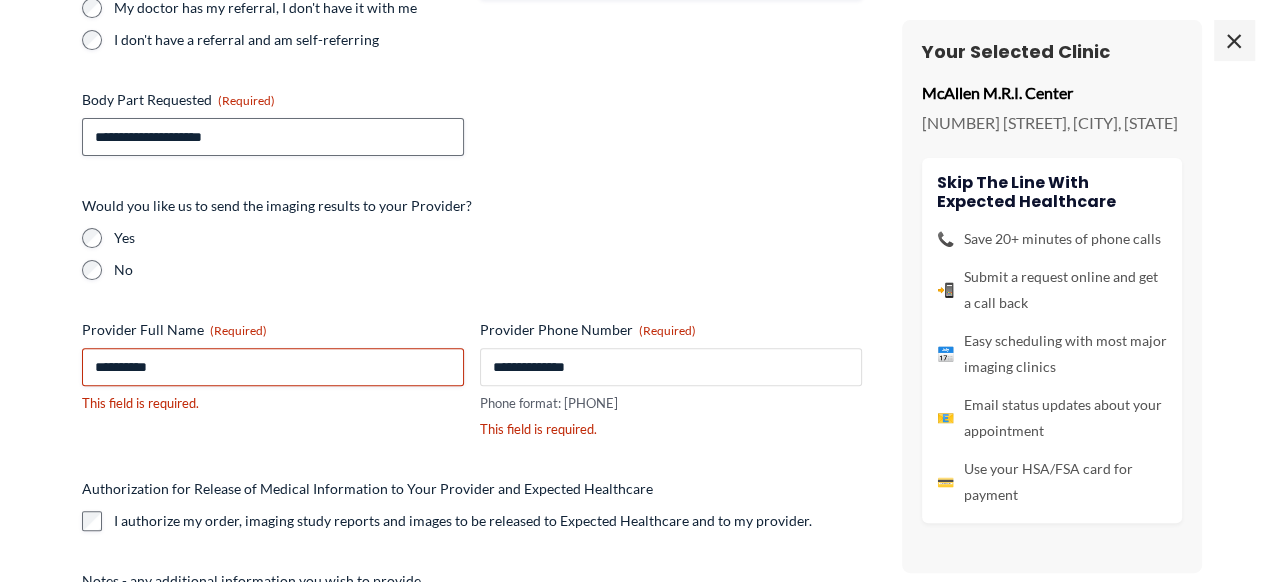 scroll, scrollTop: 593, scrollLeft: 0, axis: vertical 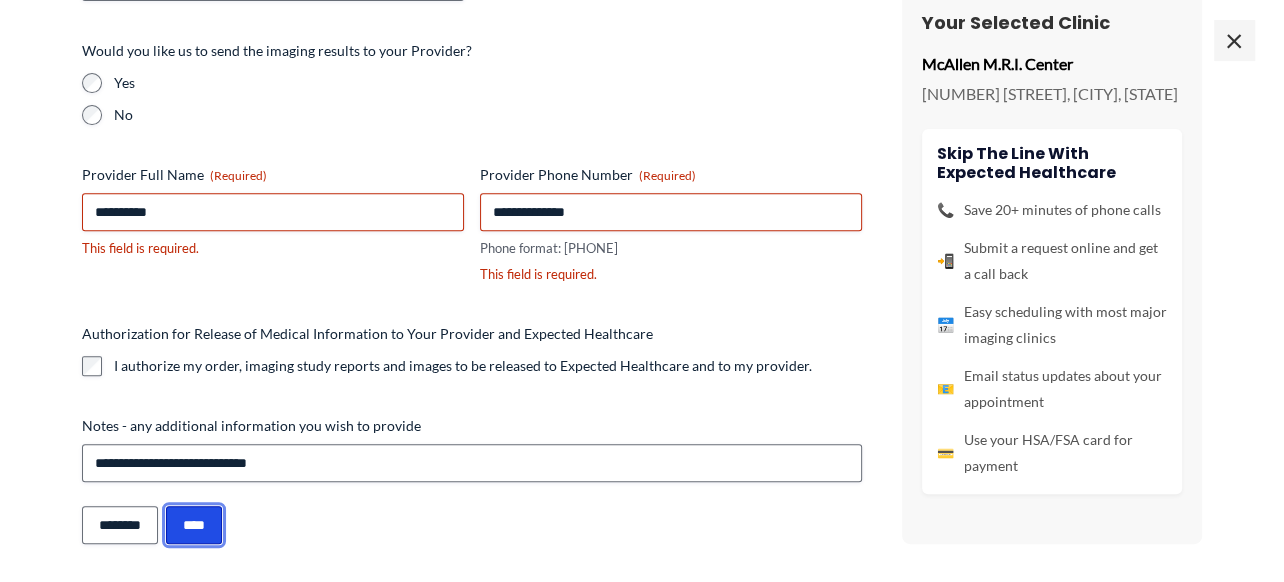 click on "****" at bounding box center (194, 525) 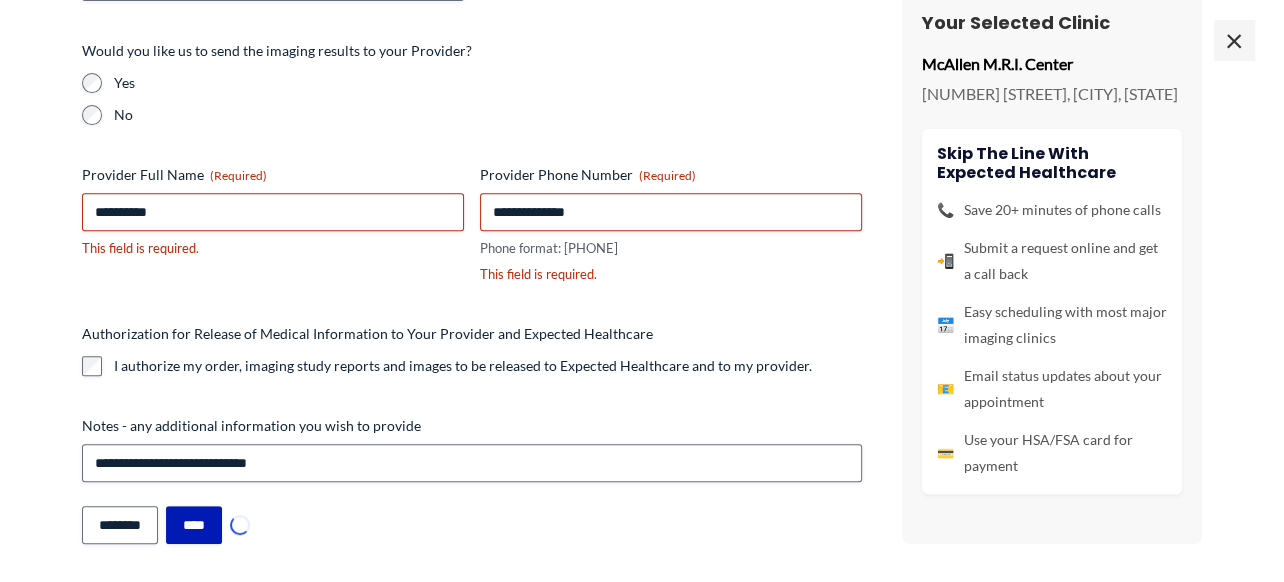 scroll, scrollTop: 564, scrollLeft: 0, axis: vertical 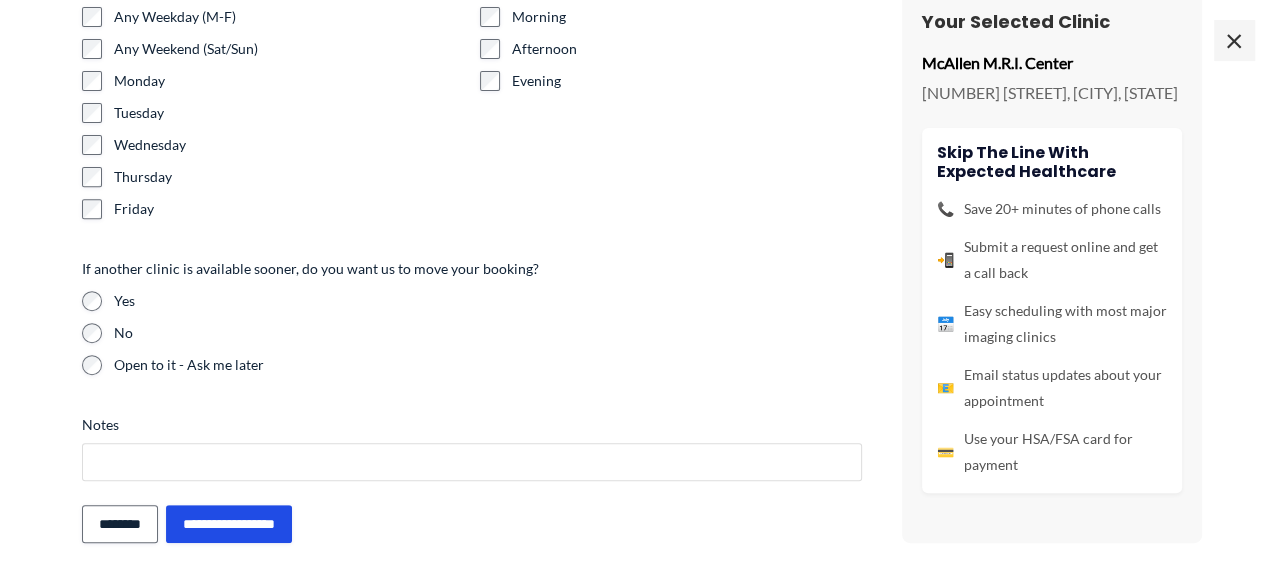 click on "Notes" at bounding box center [472, 462] 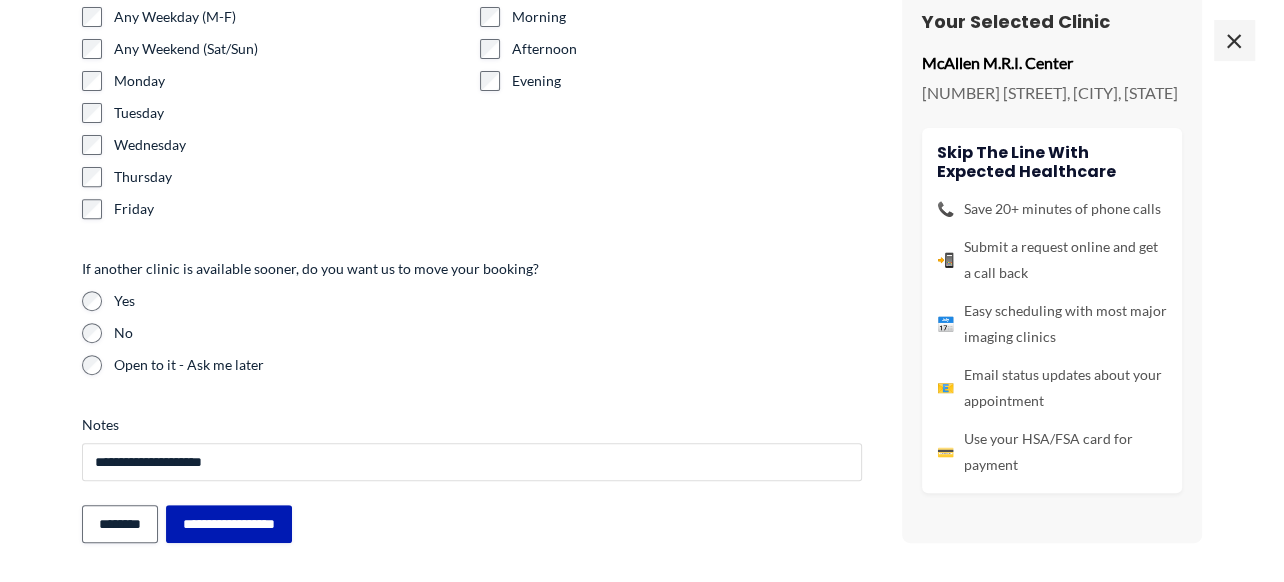 type on "**********" 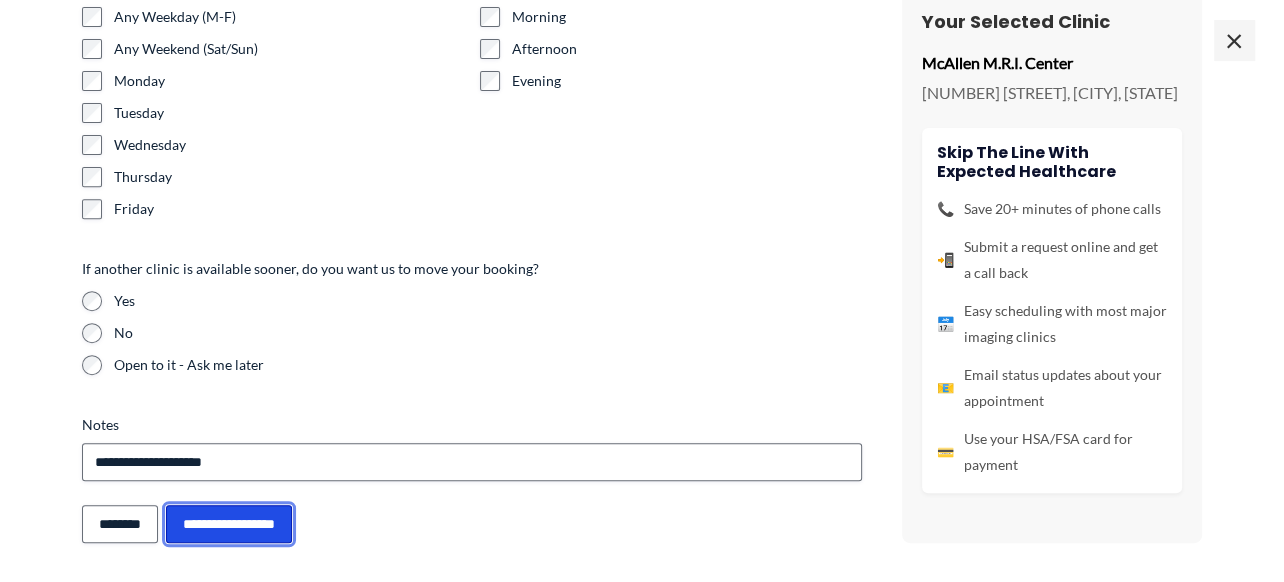 click on "**********" at bounding box center (229, 524) 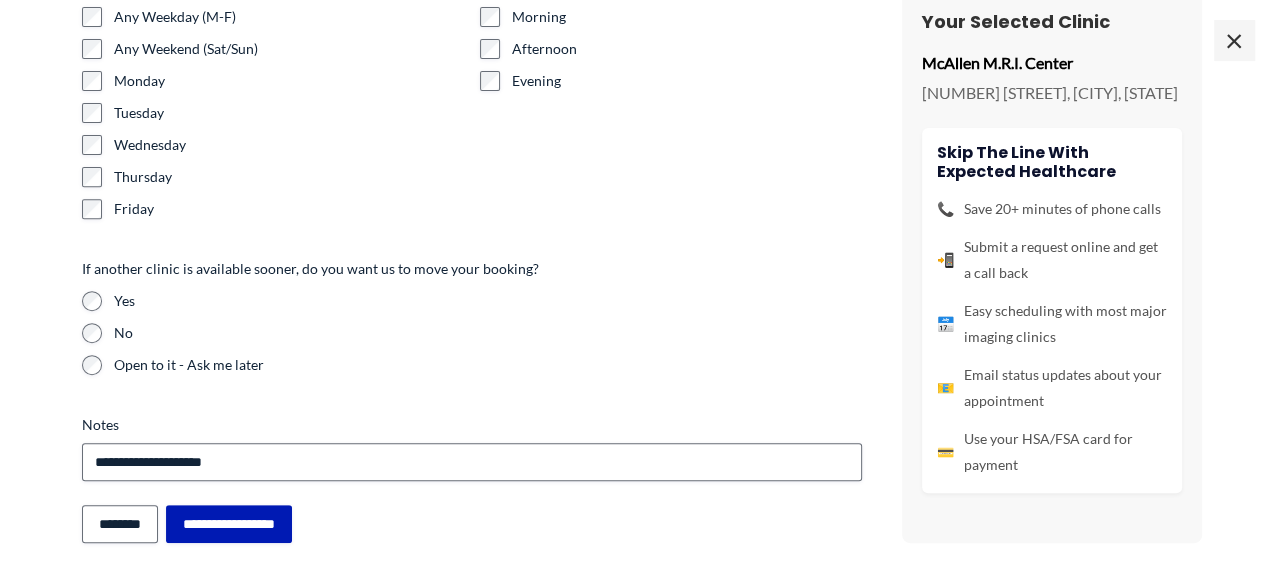 scroll, scrollTop: 0, scrollLeft: 0, axis: both 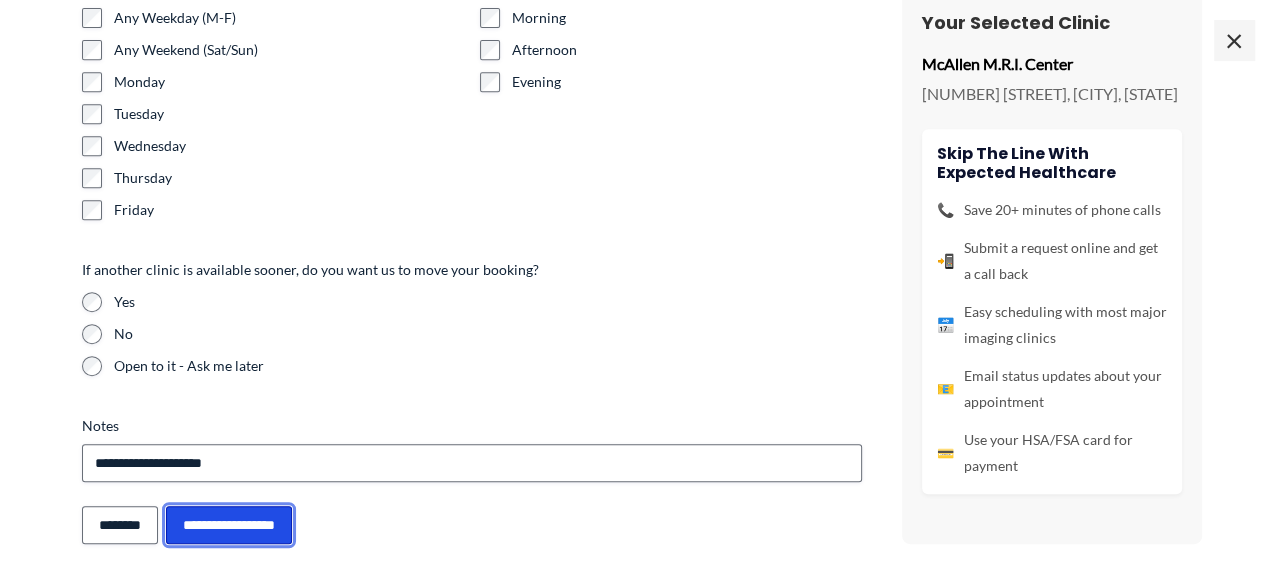 click on "**********" at bounding box center [229, 525] 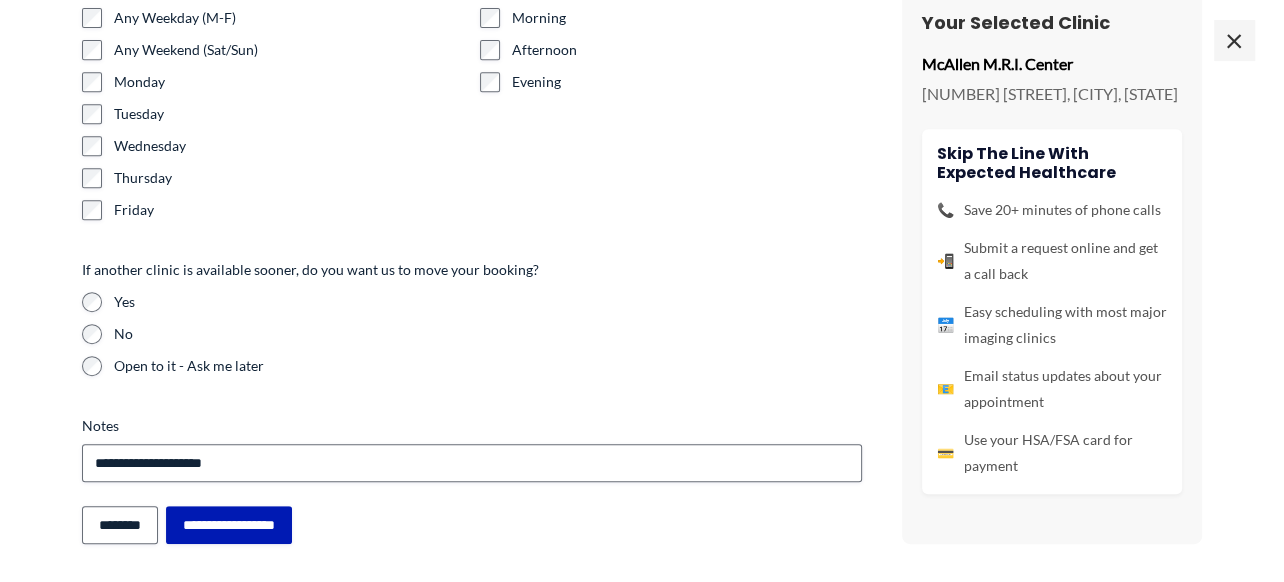 scroll, scrollTop: 0, scrollLeft: 0, axis: both 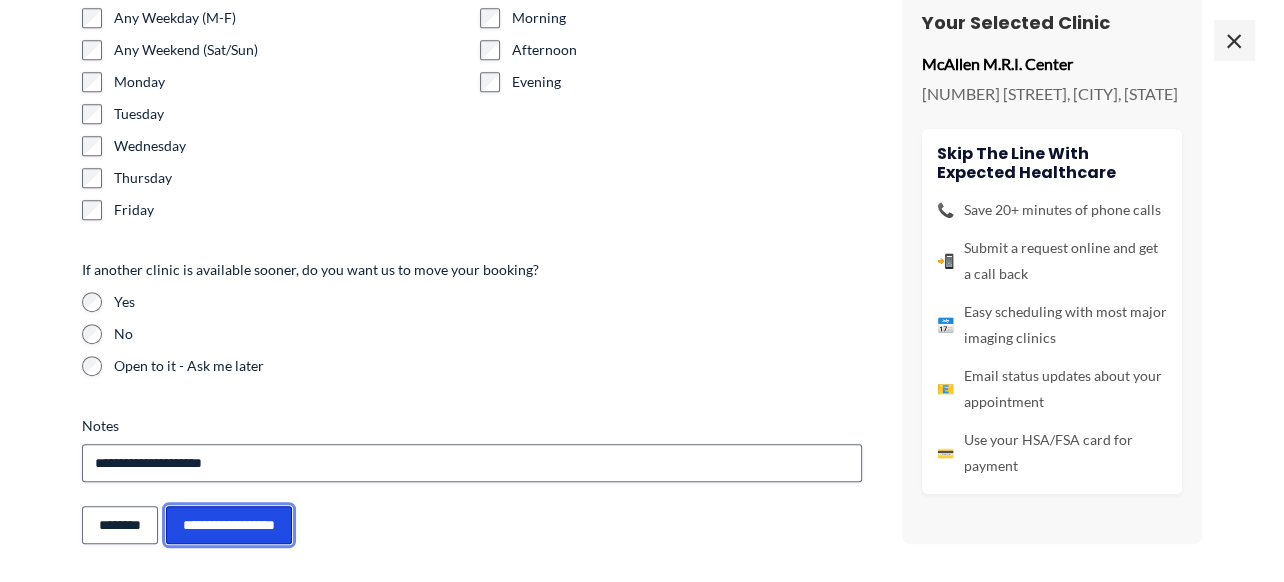 click on "**********" at bounding box center (229, 525) 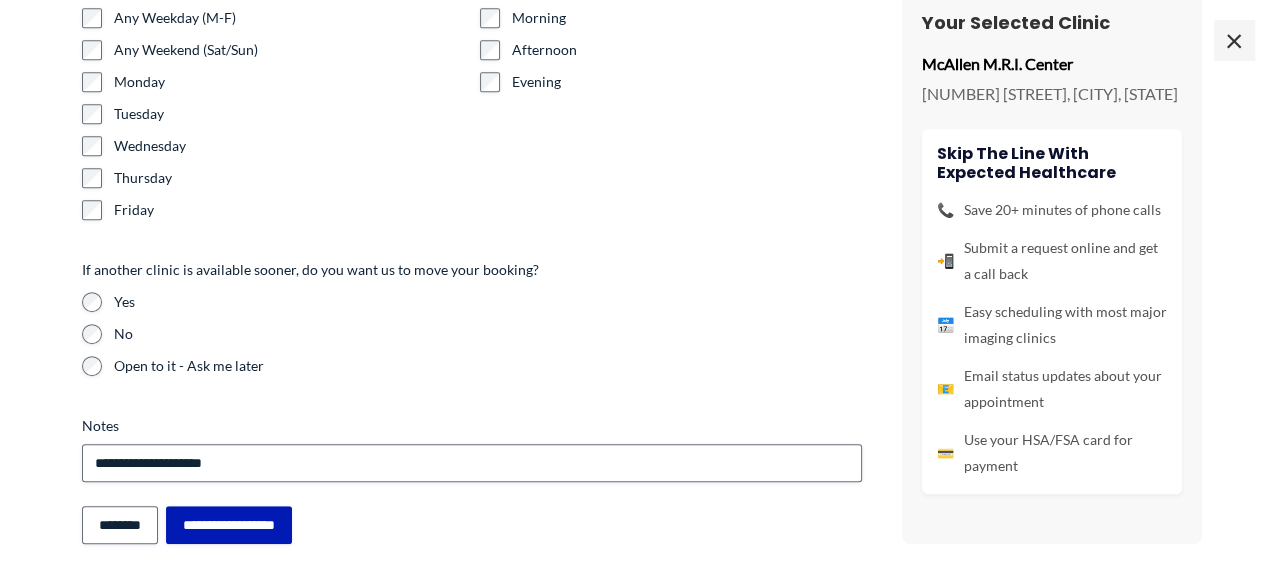 scroll, scrollTop: 0, scrollLeft: 0, axis: both 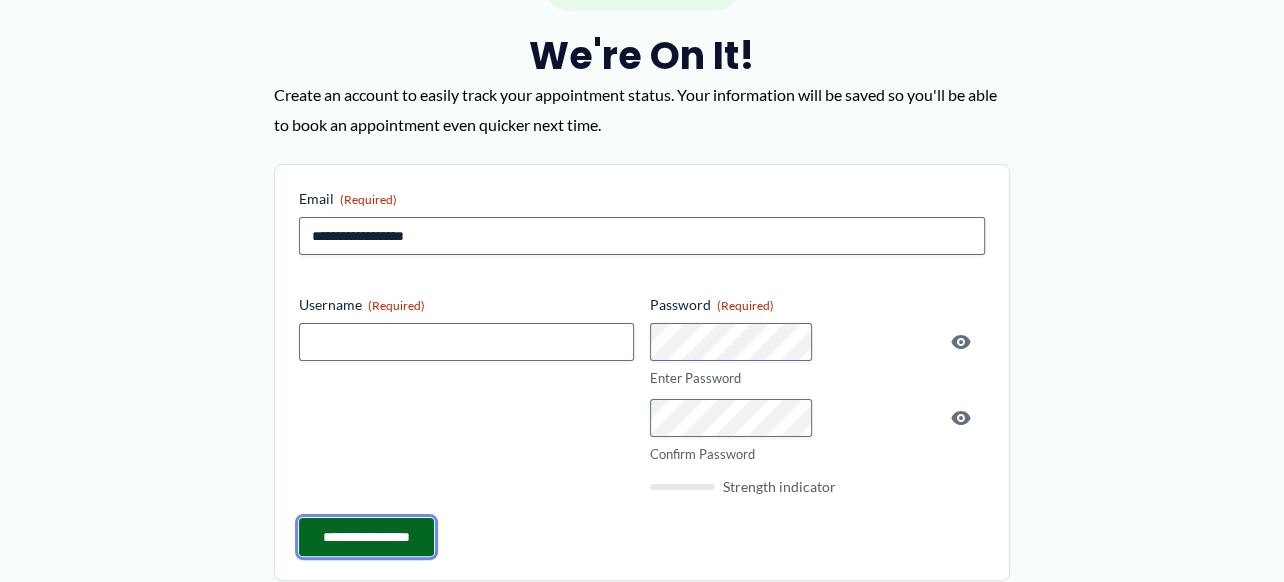 click on "**********" at bounding box center [366, 537] 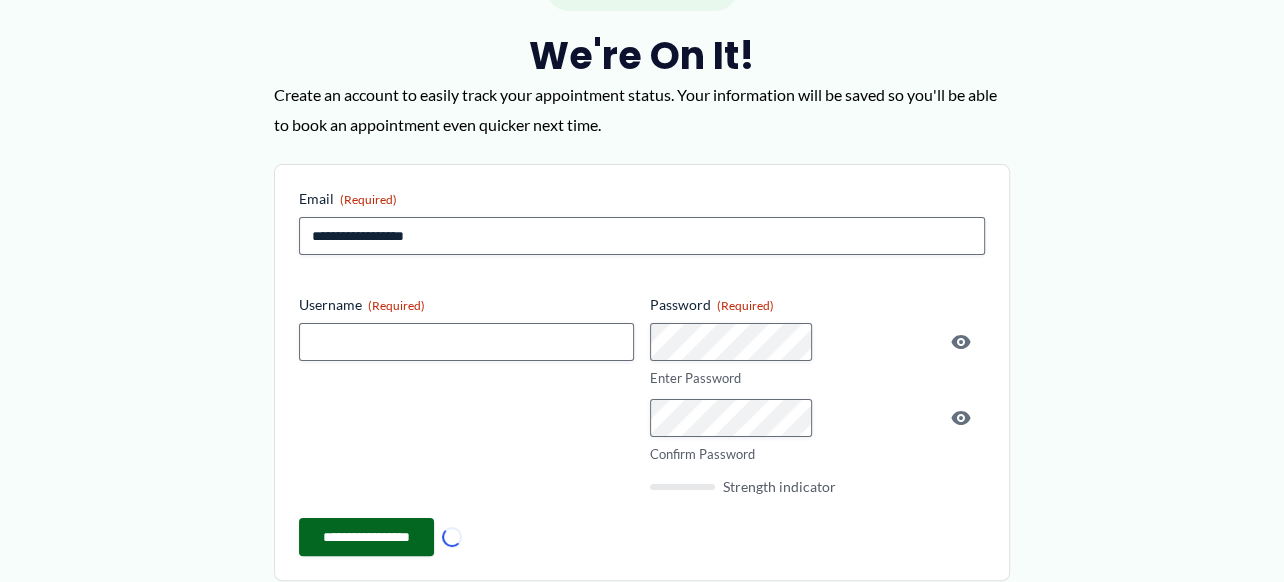 scroll, scrollTop: 263, scrollLeft: 0, axis: vertical 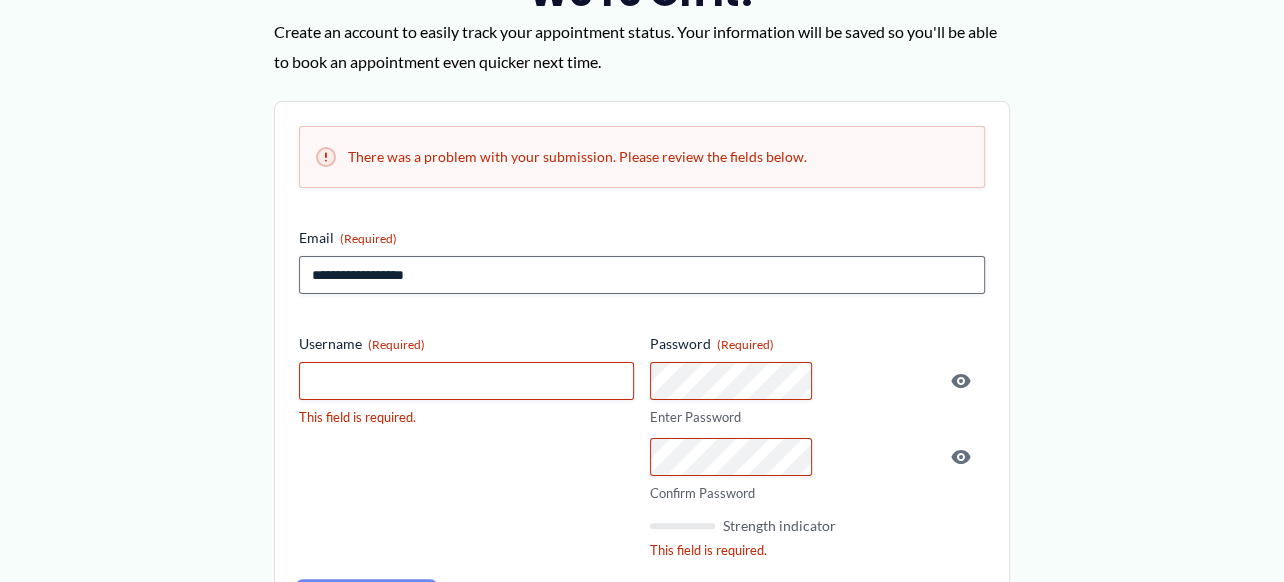click on "**********" at bounding box center (366, 602) 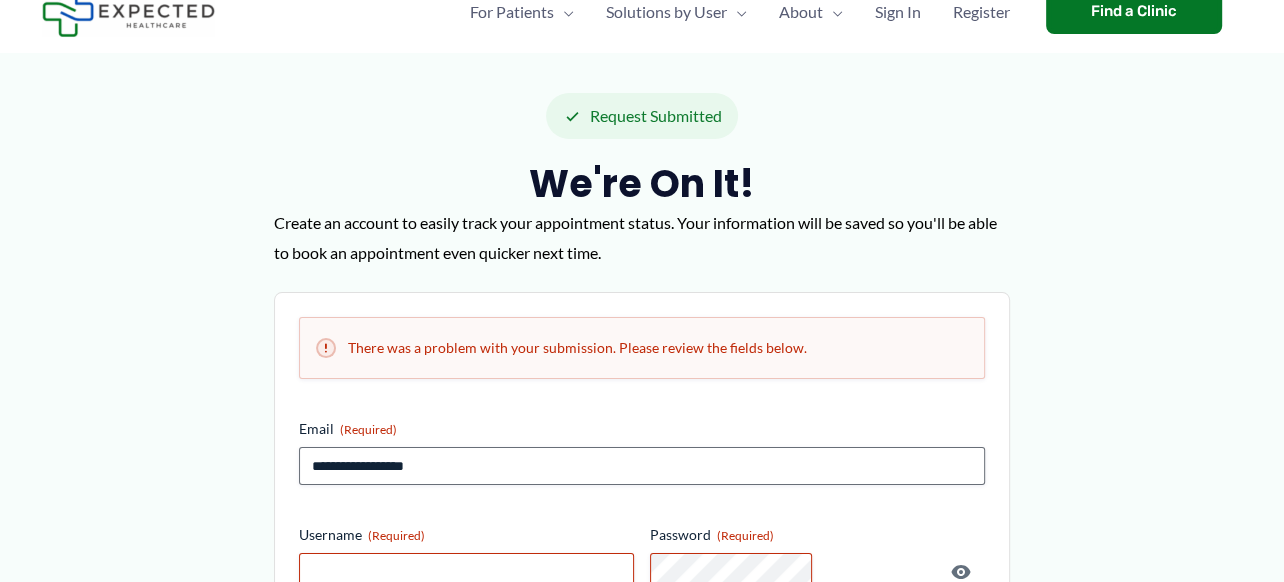 scroll, scrollTop: 300, scrollLeft: 0, axis: vertical 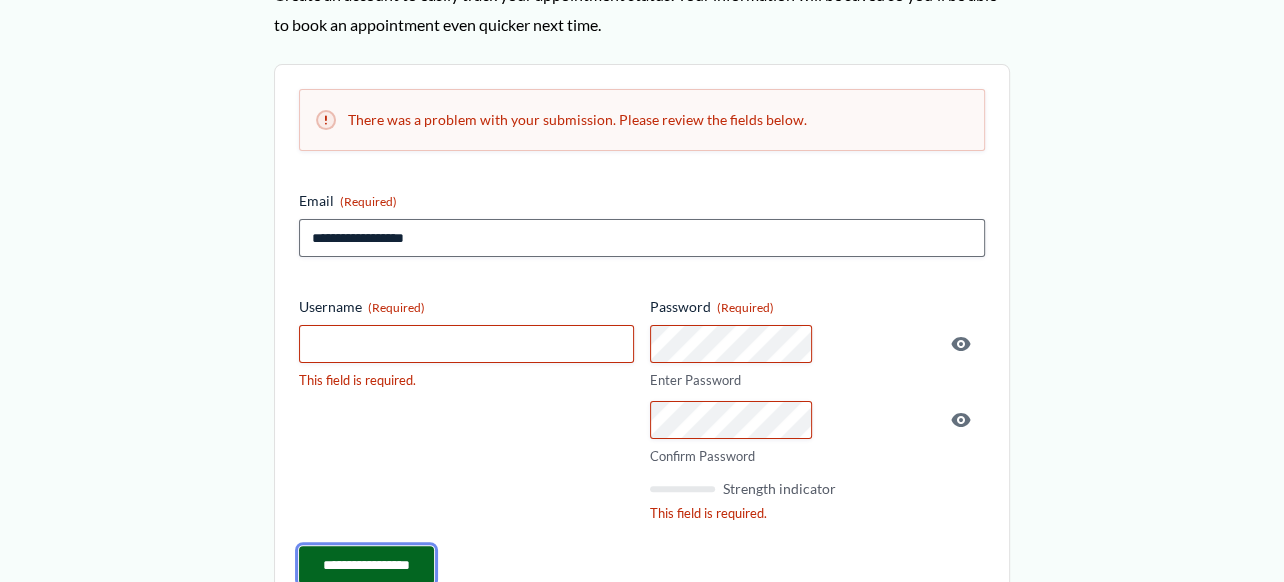 click on "**********" at bounding box center (366, 565) 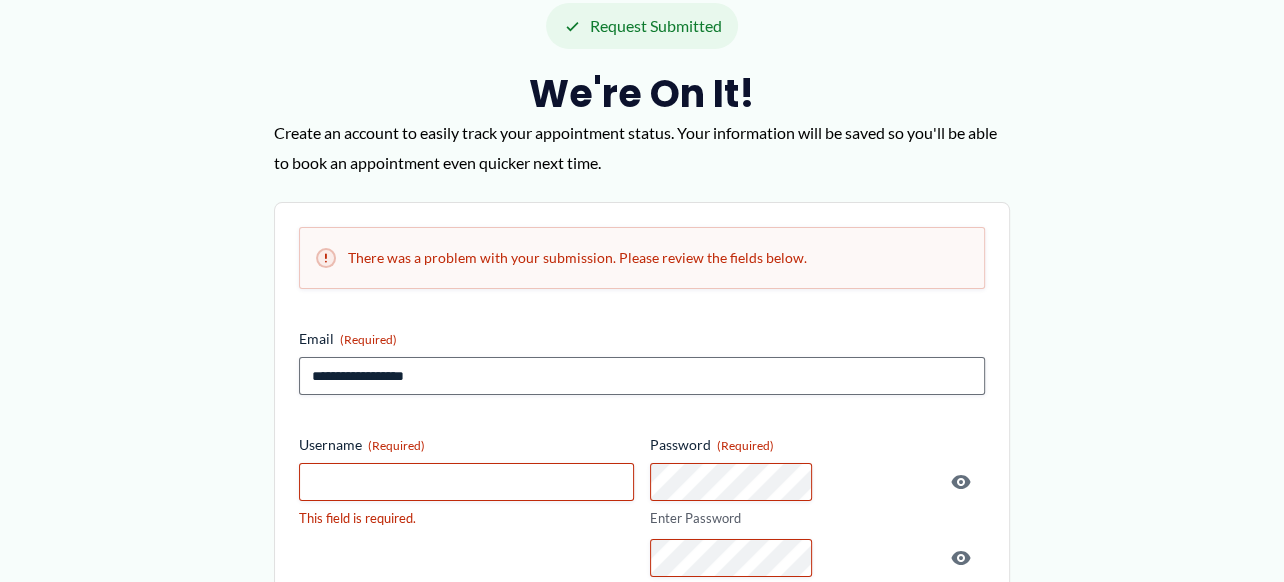 scroll, scrollTop: 0, scrollLeft: 0, axis: both 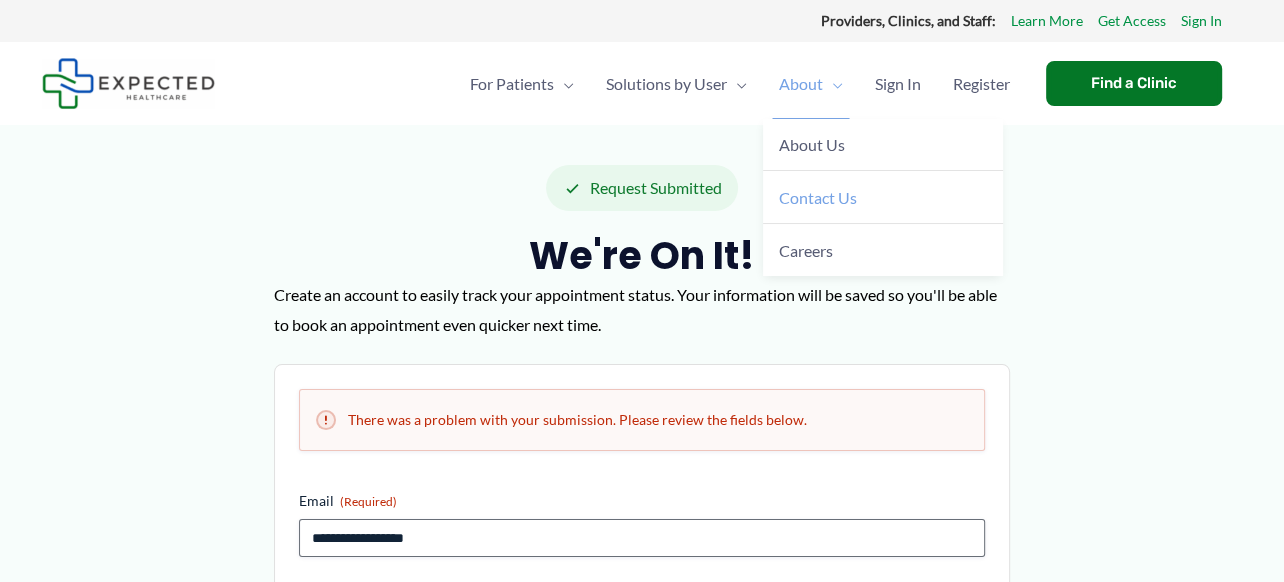 click on "Contact Us" at bounding box center [818, 197] 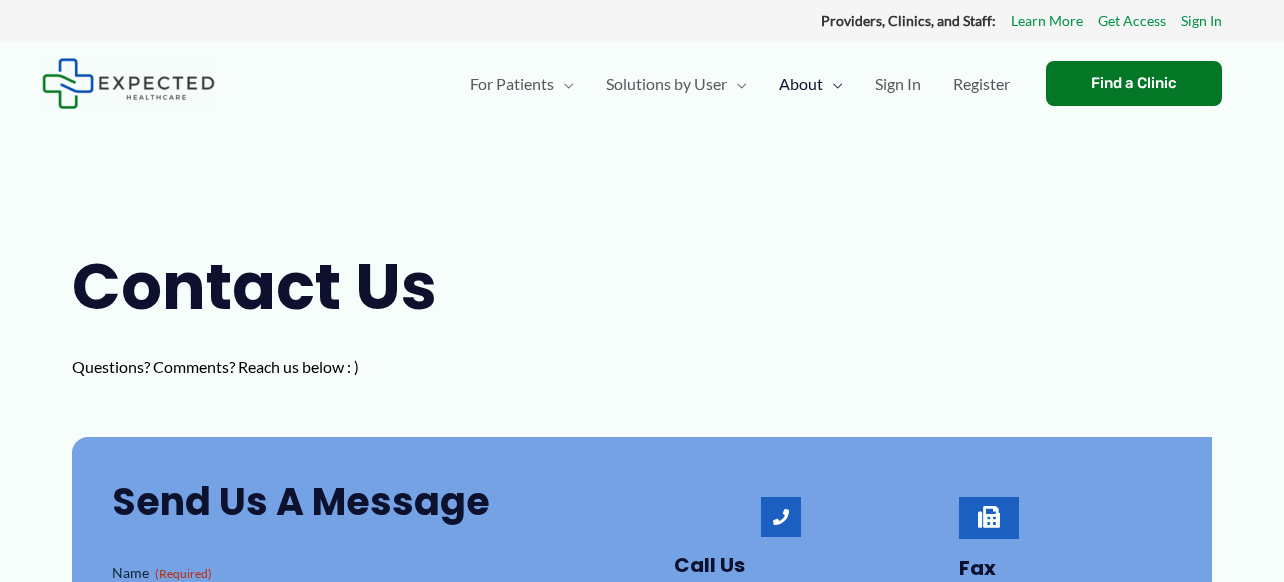 scroll, scrollTop: 0, scrollLeft: 0, axis: both 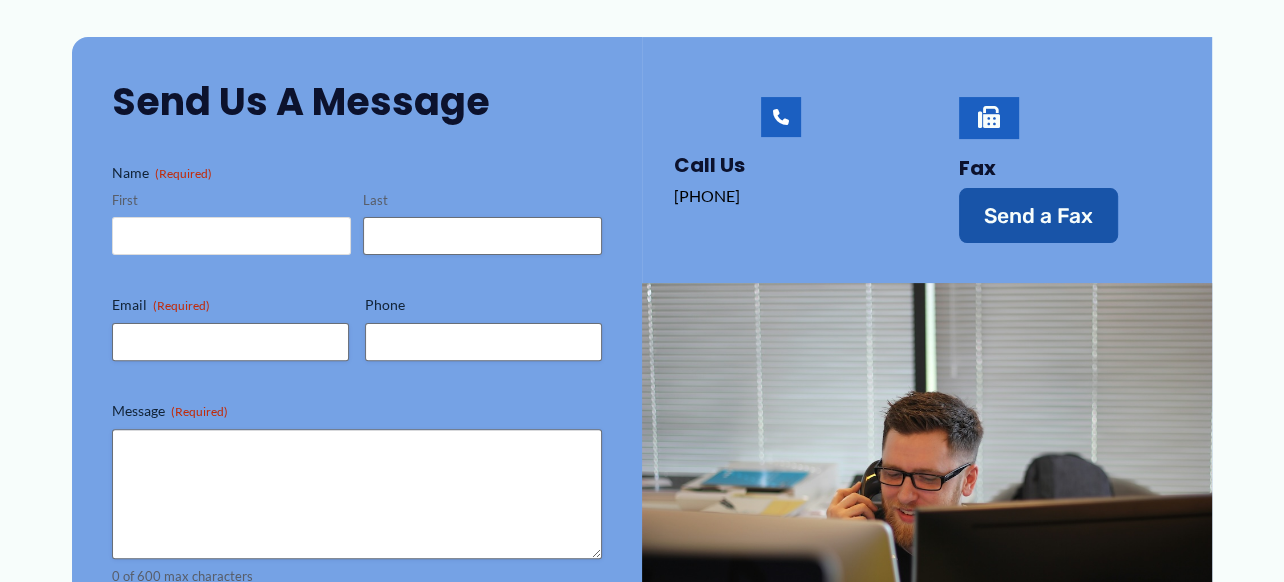 click on "First" at bounding box center [231, 236] 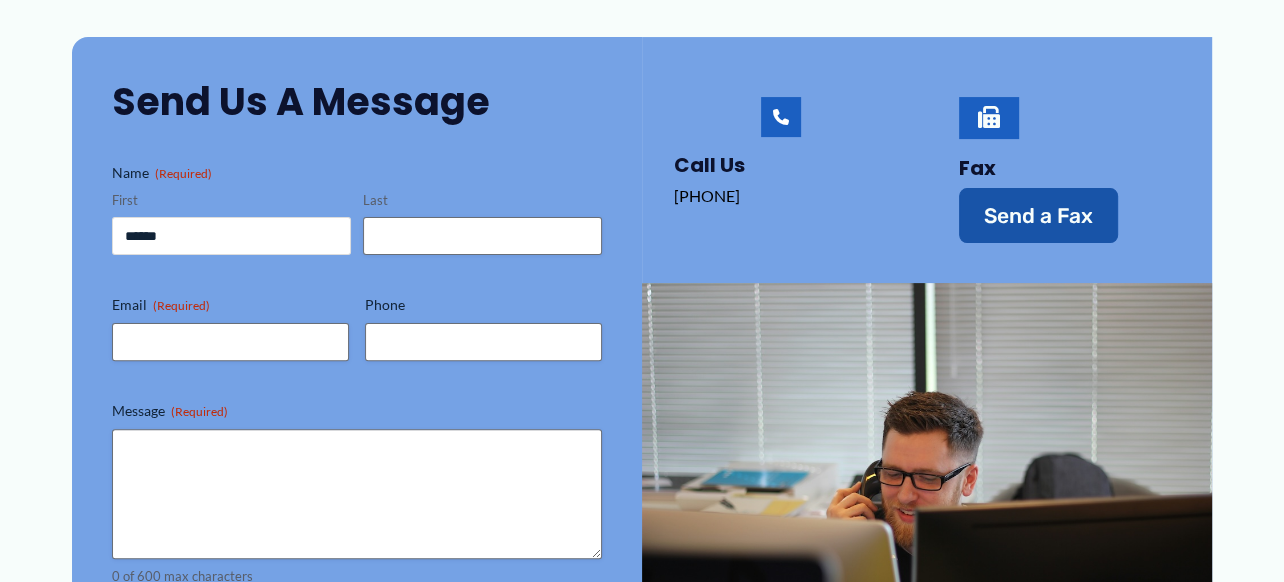 type on "******" 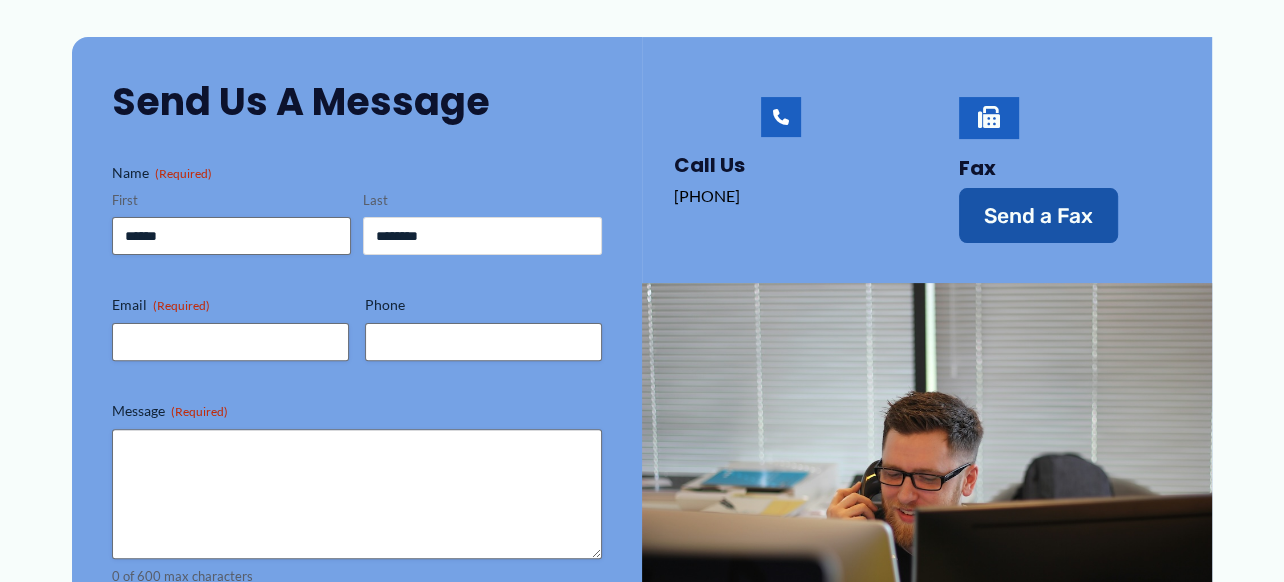 type on "********" 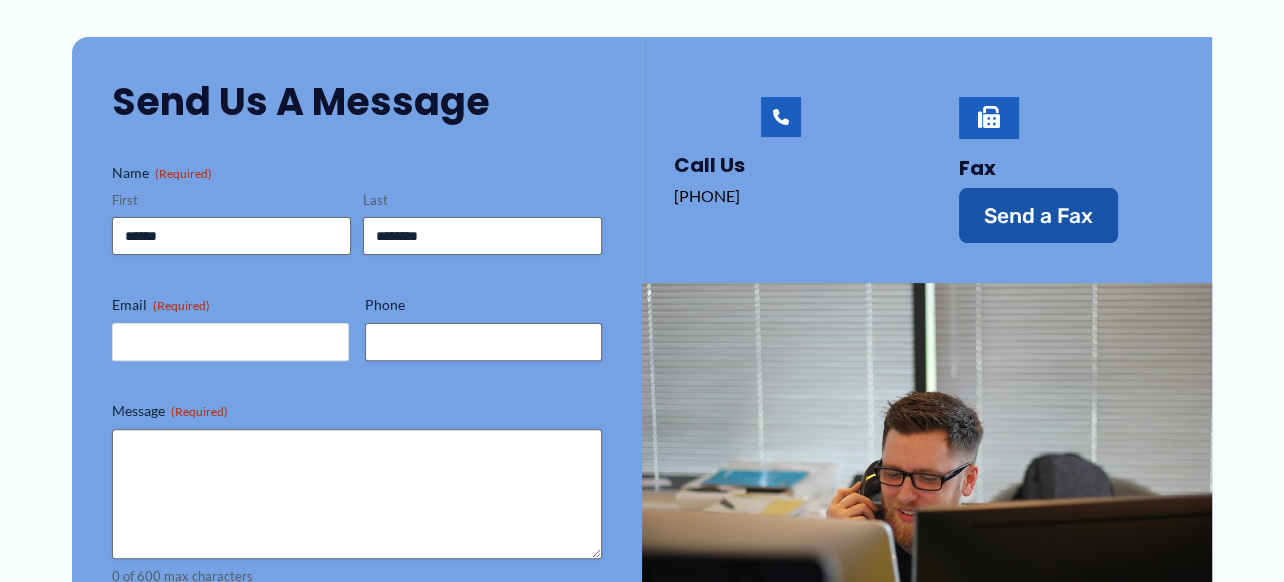 click on "Email (Required)" at bounding box center [230, 342] 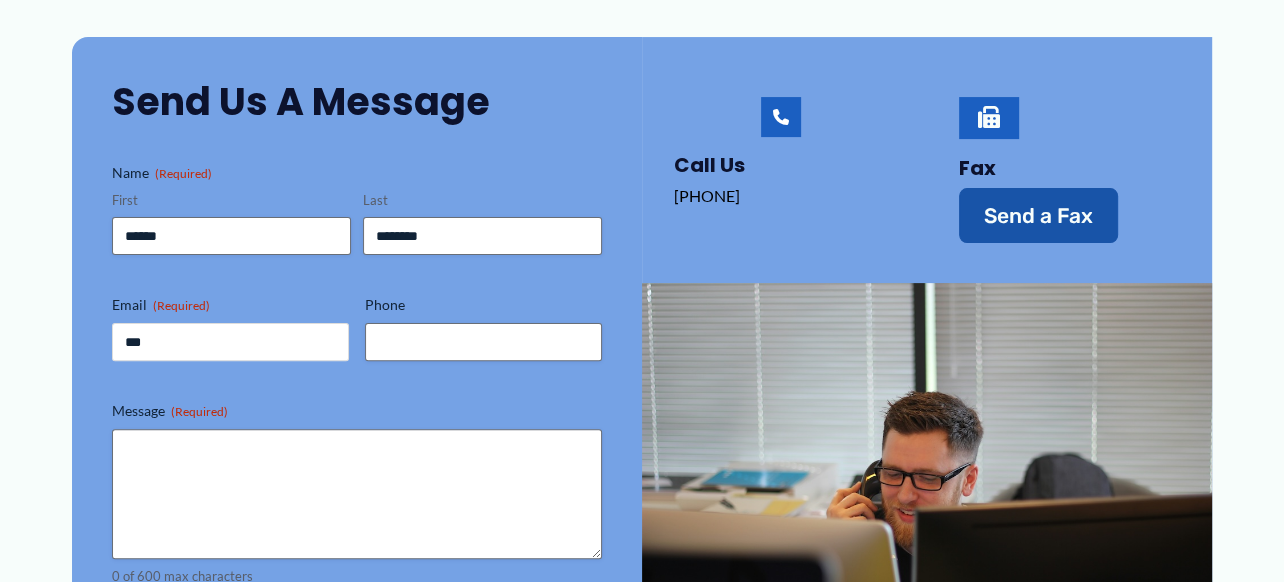 type on "**********" 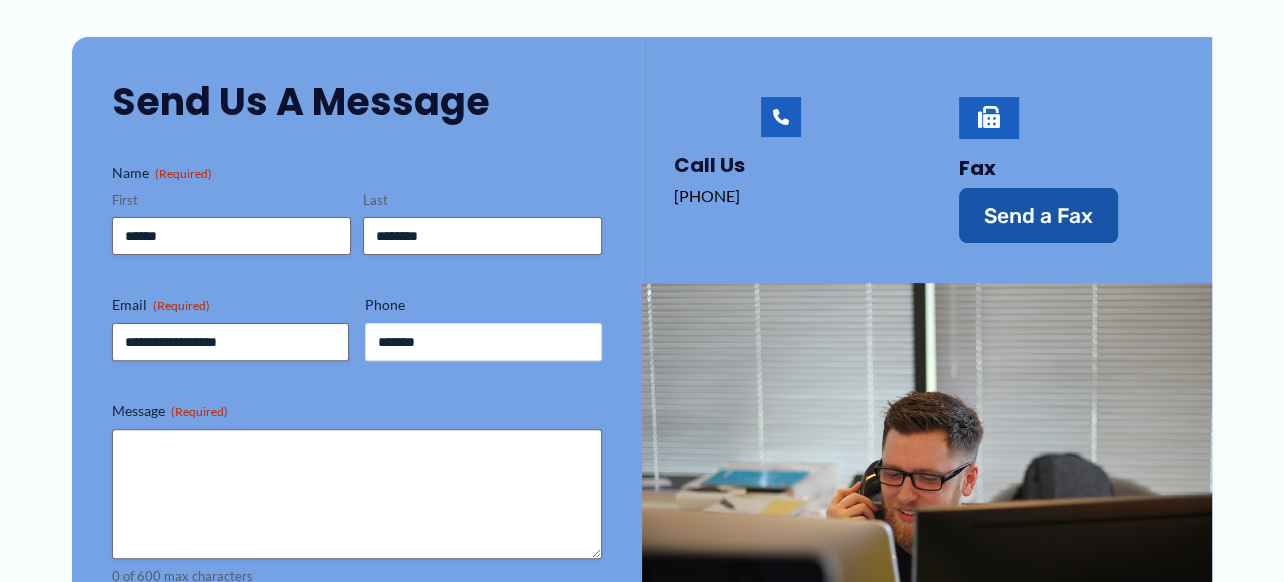 click on "*******" at bounding box center (483, 342) 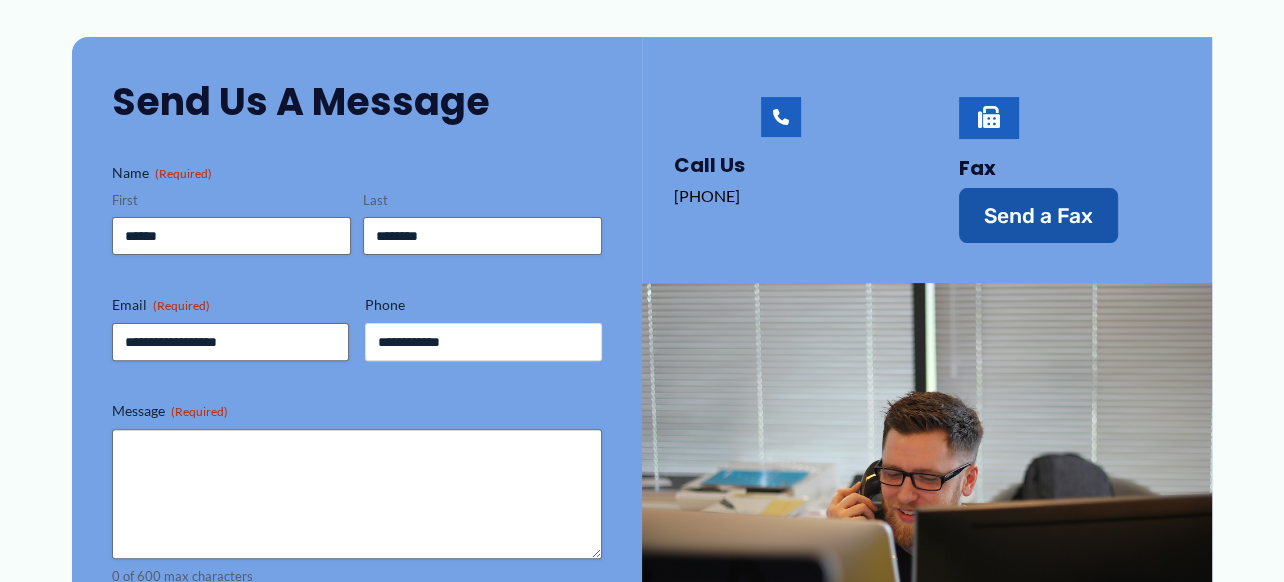 type on "**********" 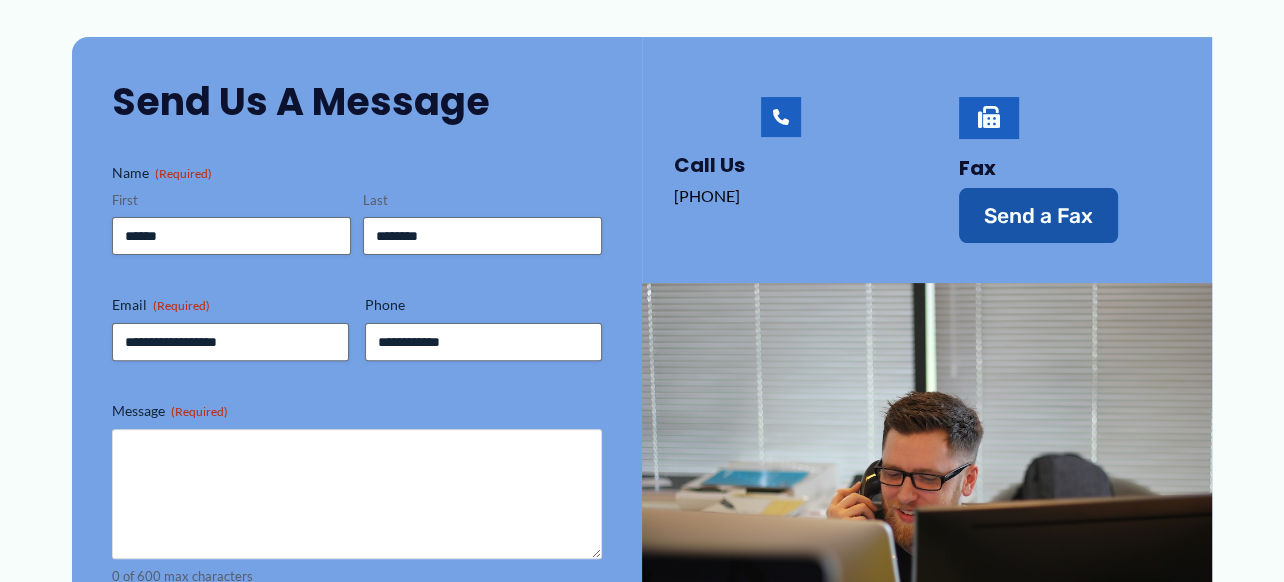 click on "Message (Required)" at bounding box center [357, 494] 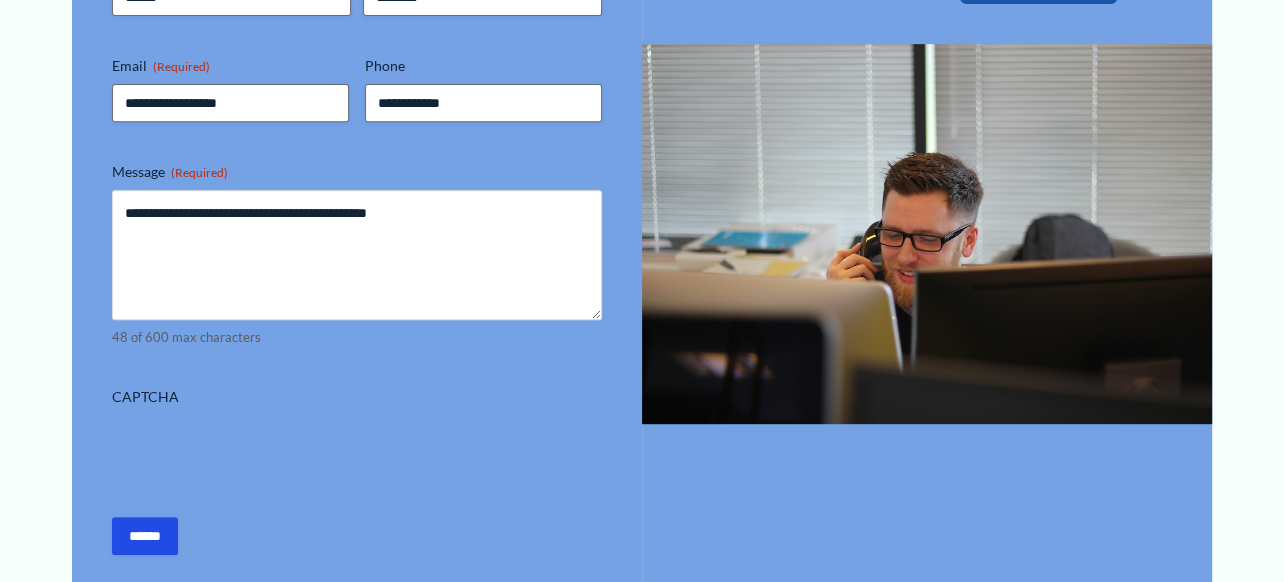 scroll, scrollTop: 700, scrollLeft: 0, axis: vertical 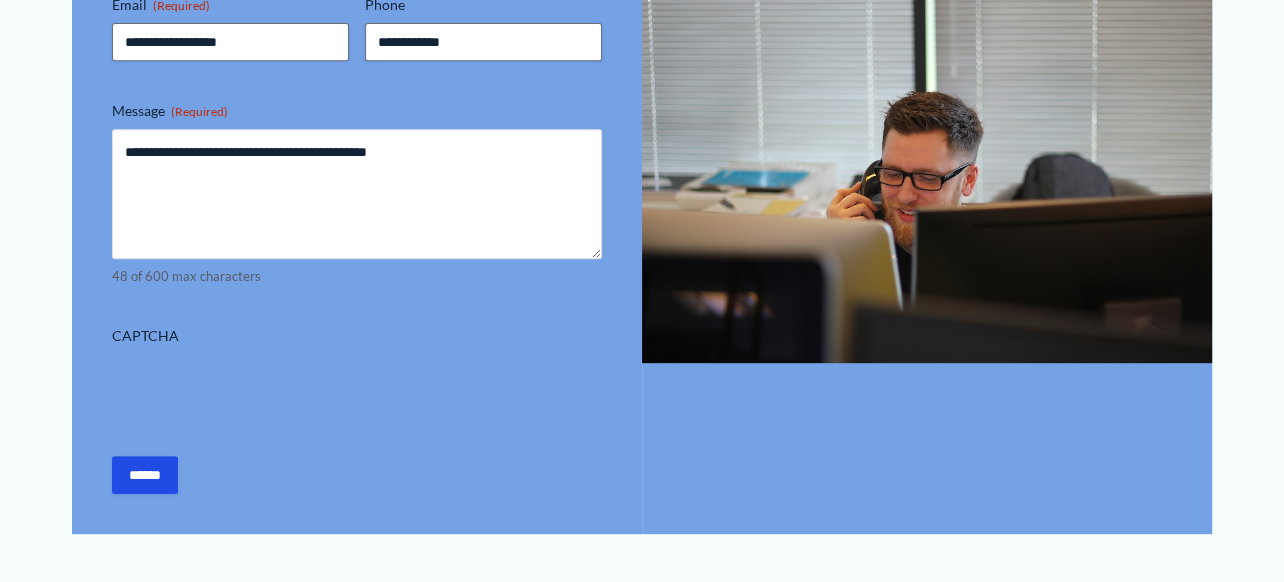 type on "**********" 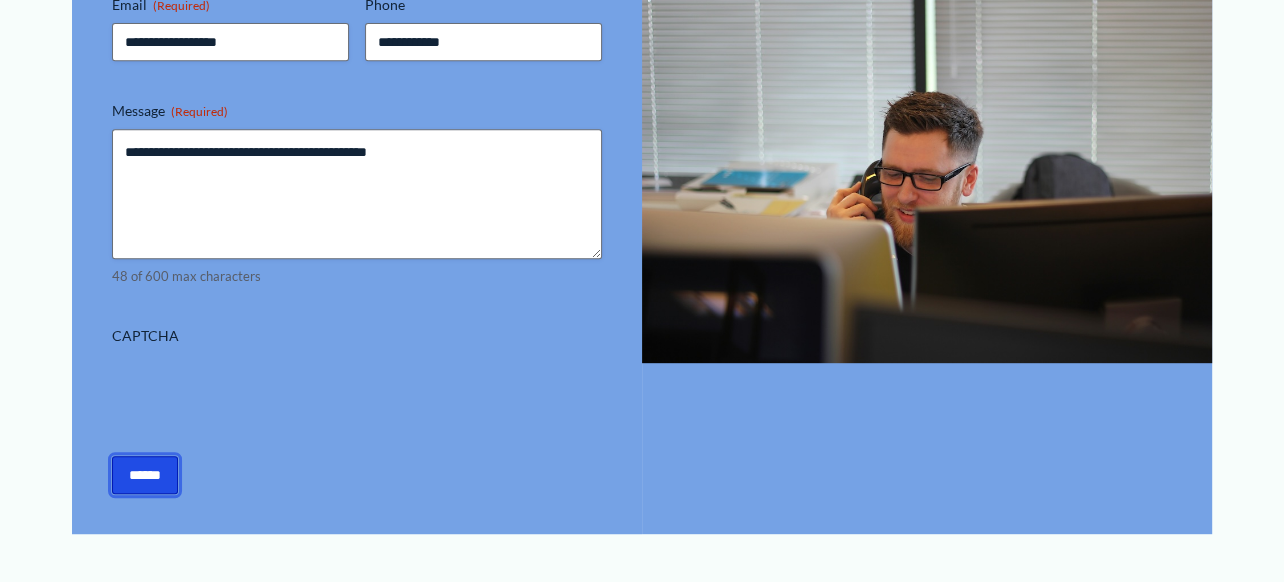 click on "******" at bounding box center [145, 475] 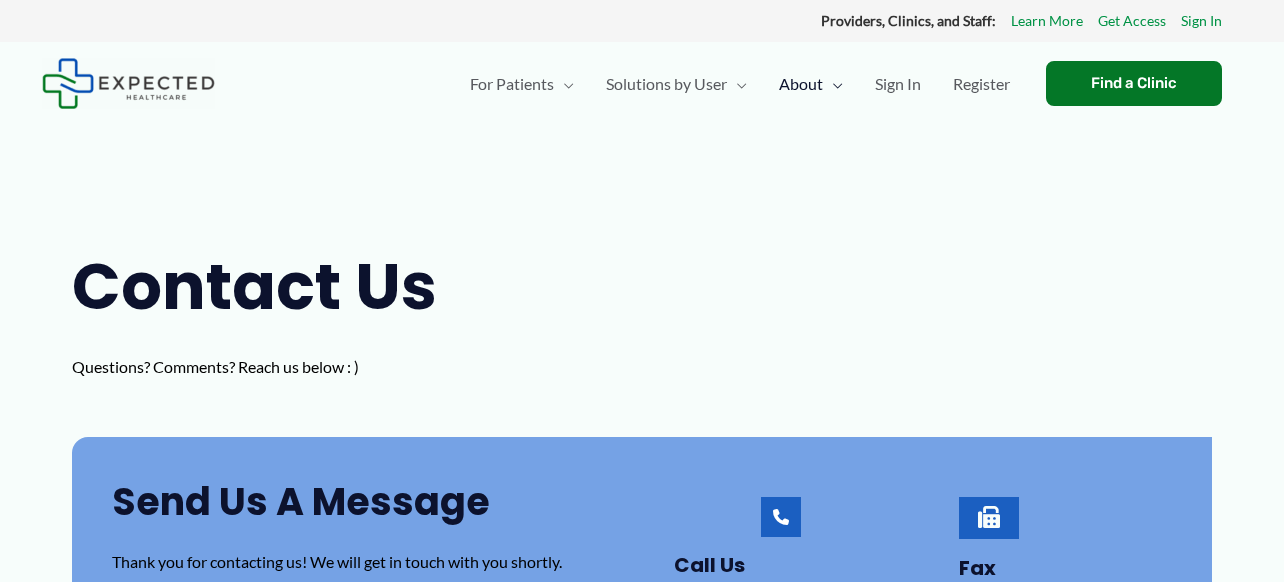 scroll, scrollTop: 0, scrollLeft: 0, axis: both 